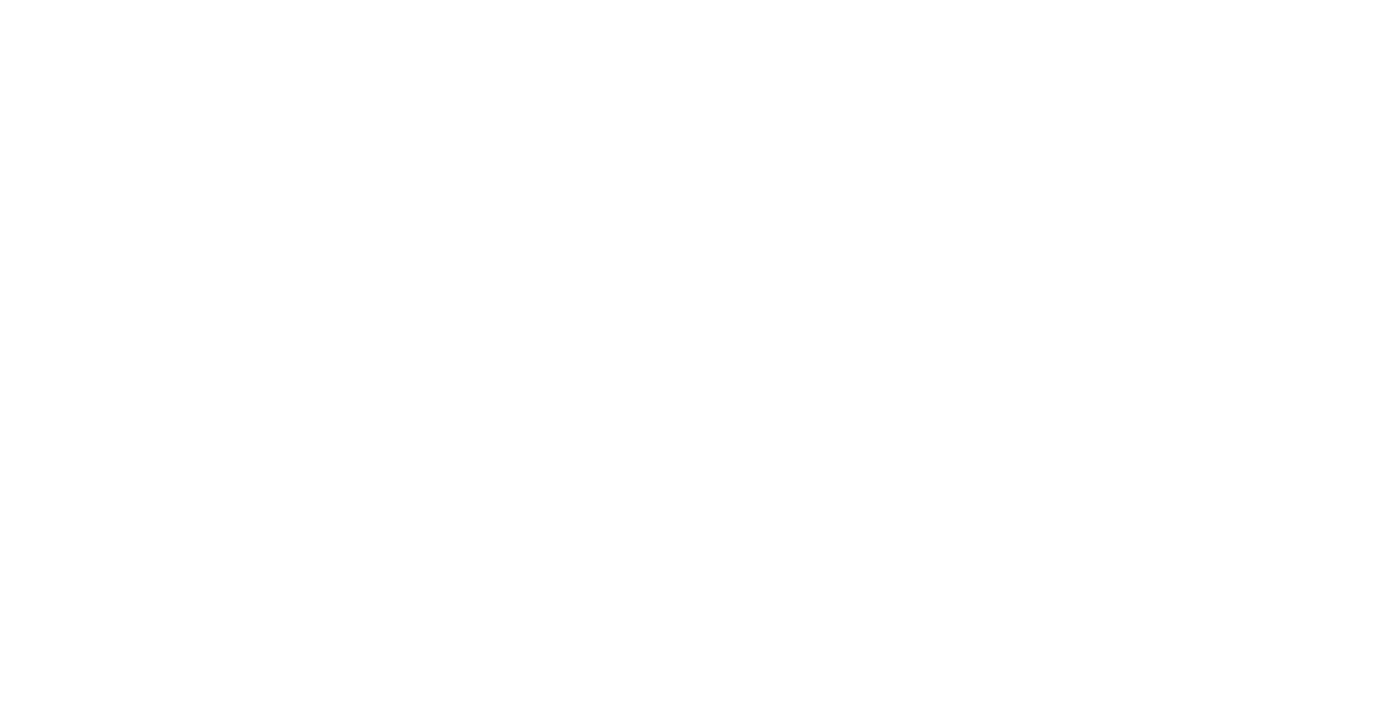 scroll, scrollTop: 0, scrollLeft: 0, axis: both 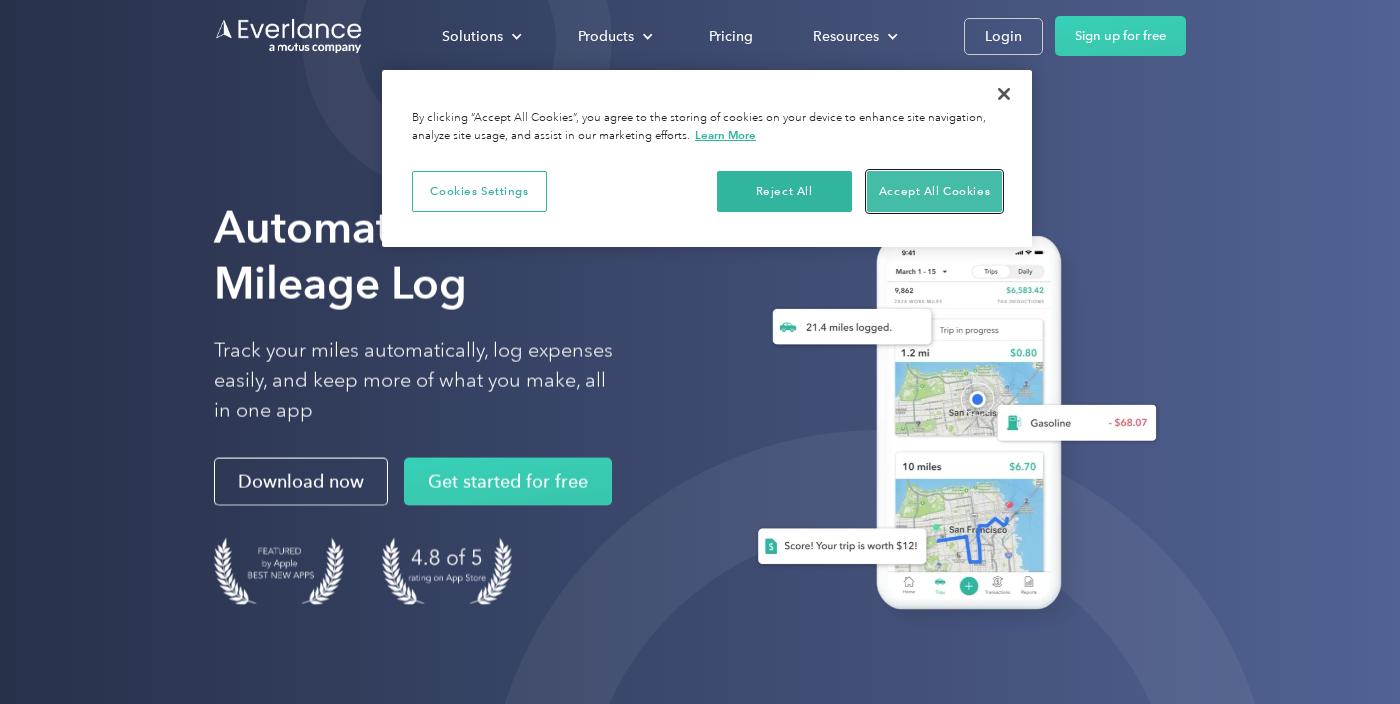 click on "Accept All Cookies" at bounding box center (934, 192) 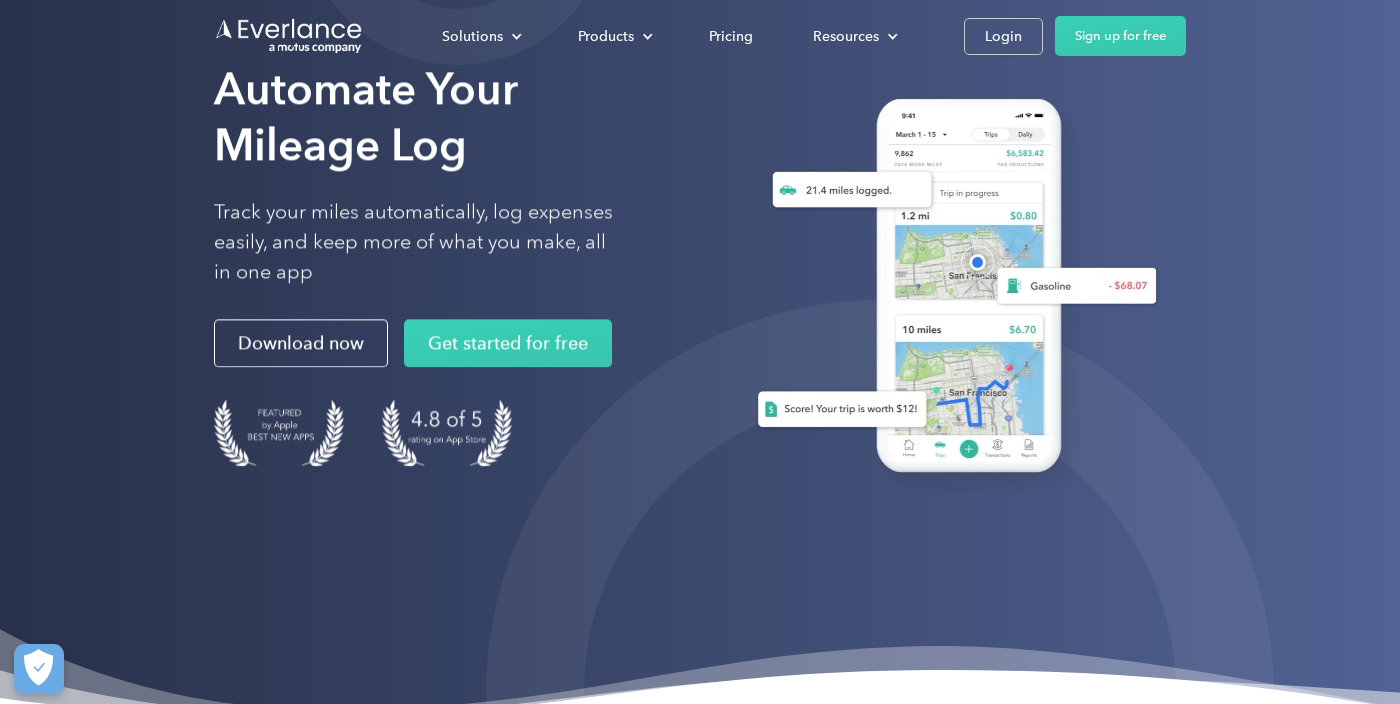 scroll, scrollTop: 0, scrollLeft: 0, axis: both 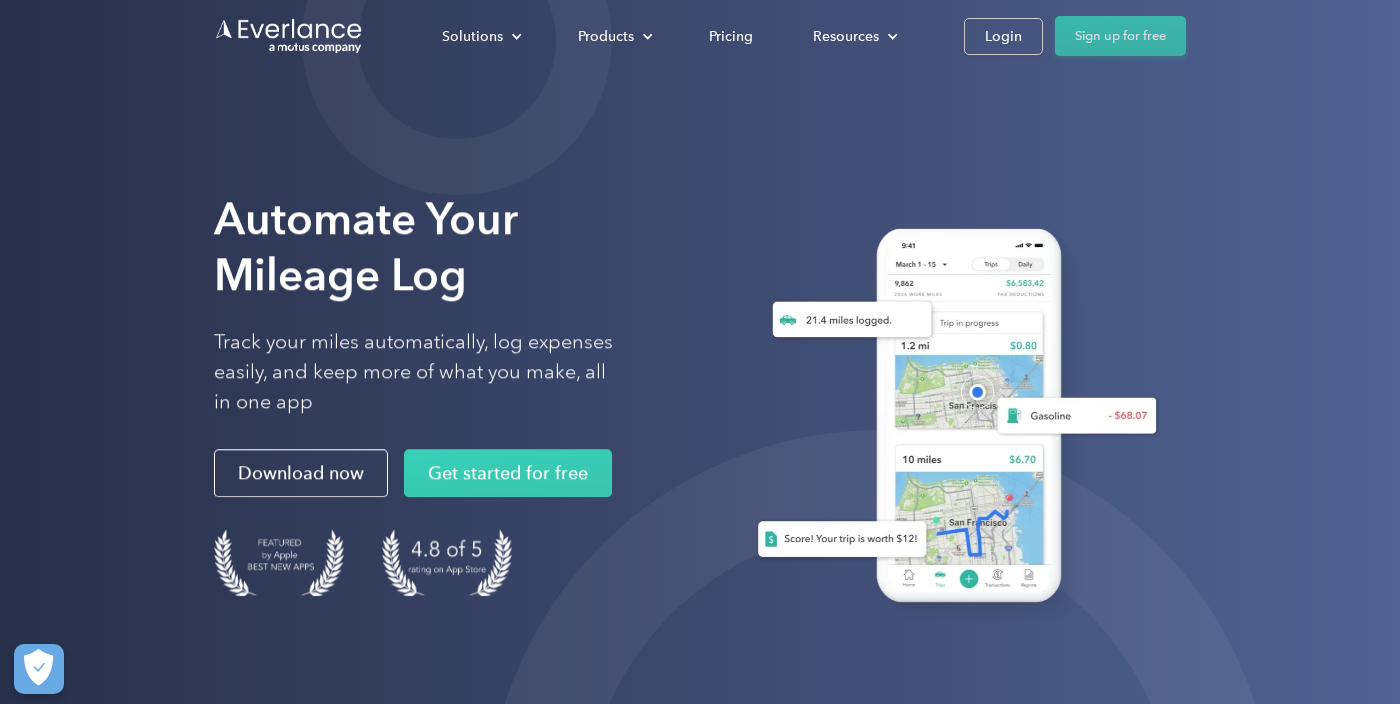 click on "Sign up for free" at bounding box center [1120, 36] 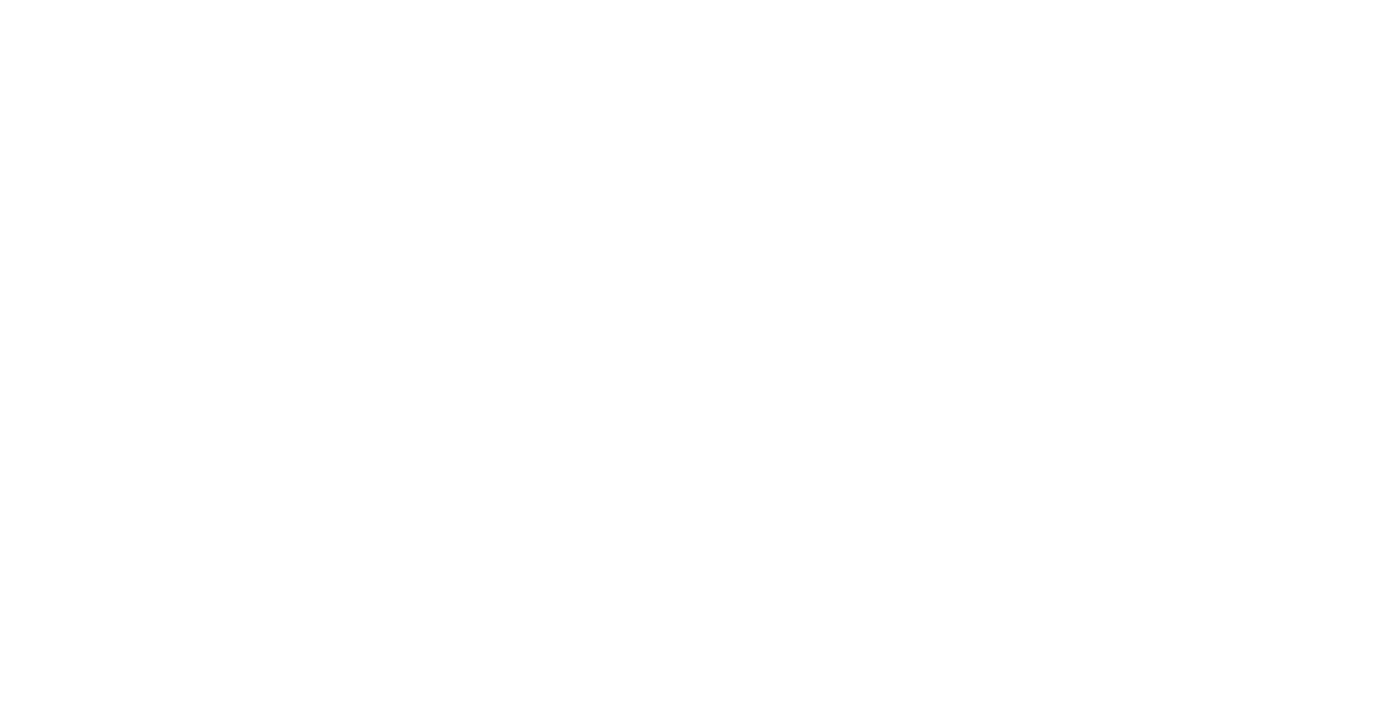 scroll, scrollTop: 0, scrollLeft: 0, axis: both 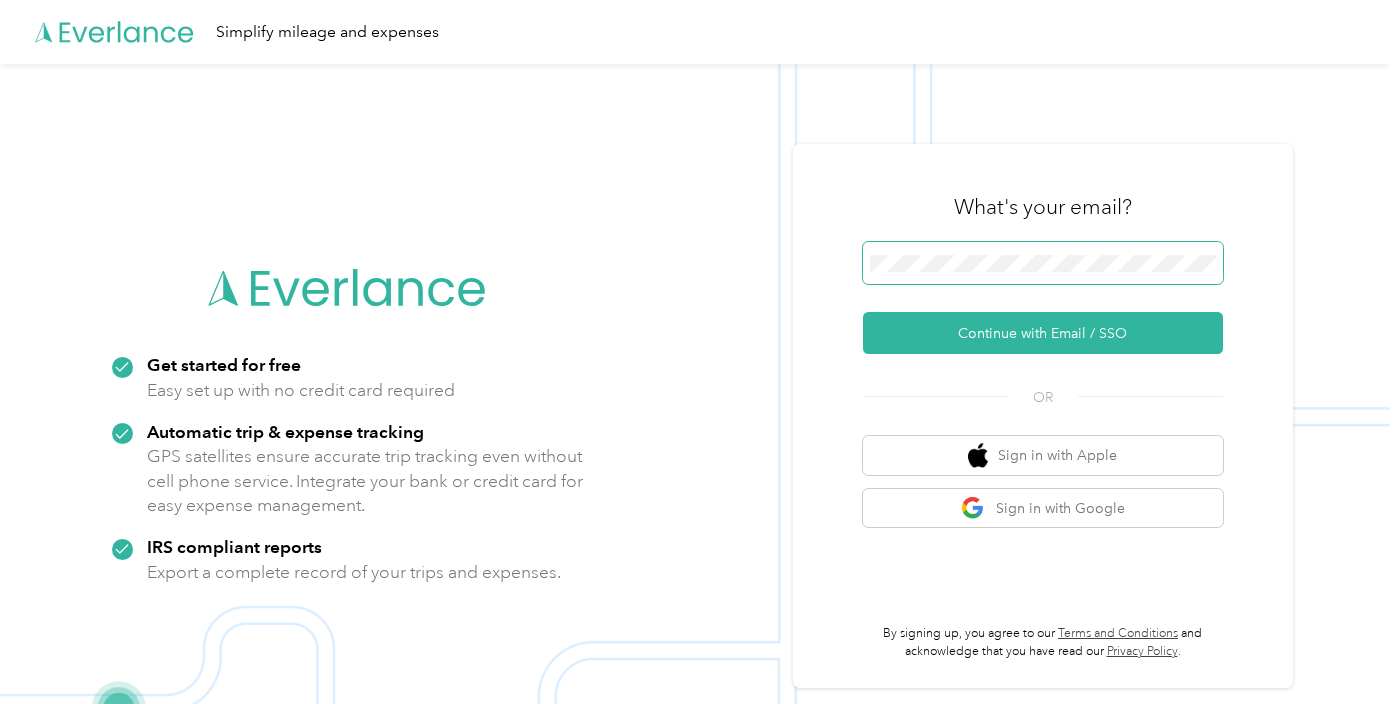 click on "Continue with Email / SSO" at bounding box center (1043, 333) 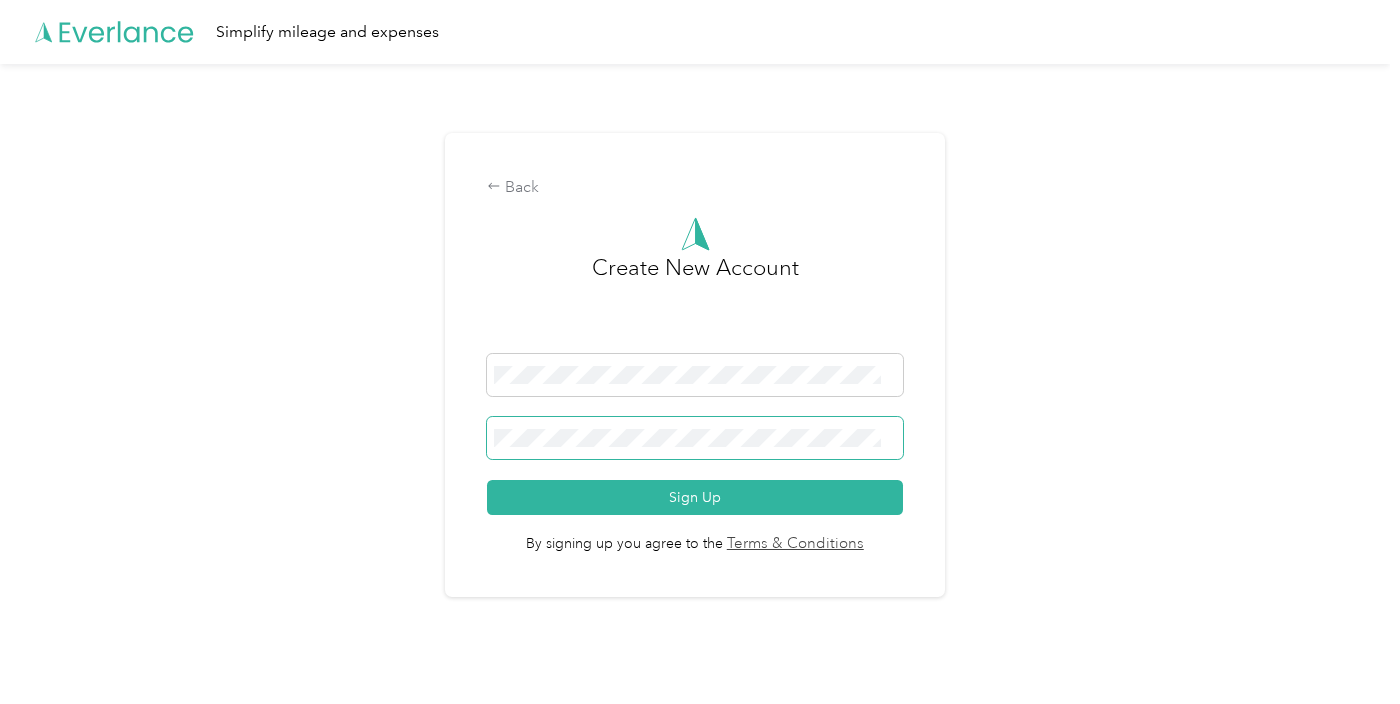 click on "Sign Up" at bounding box center [695, 497] 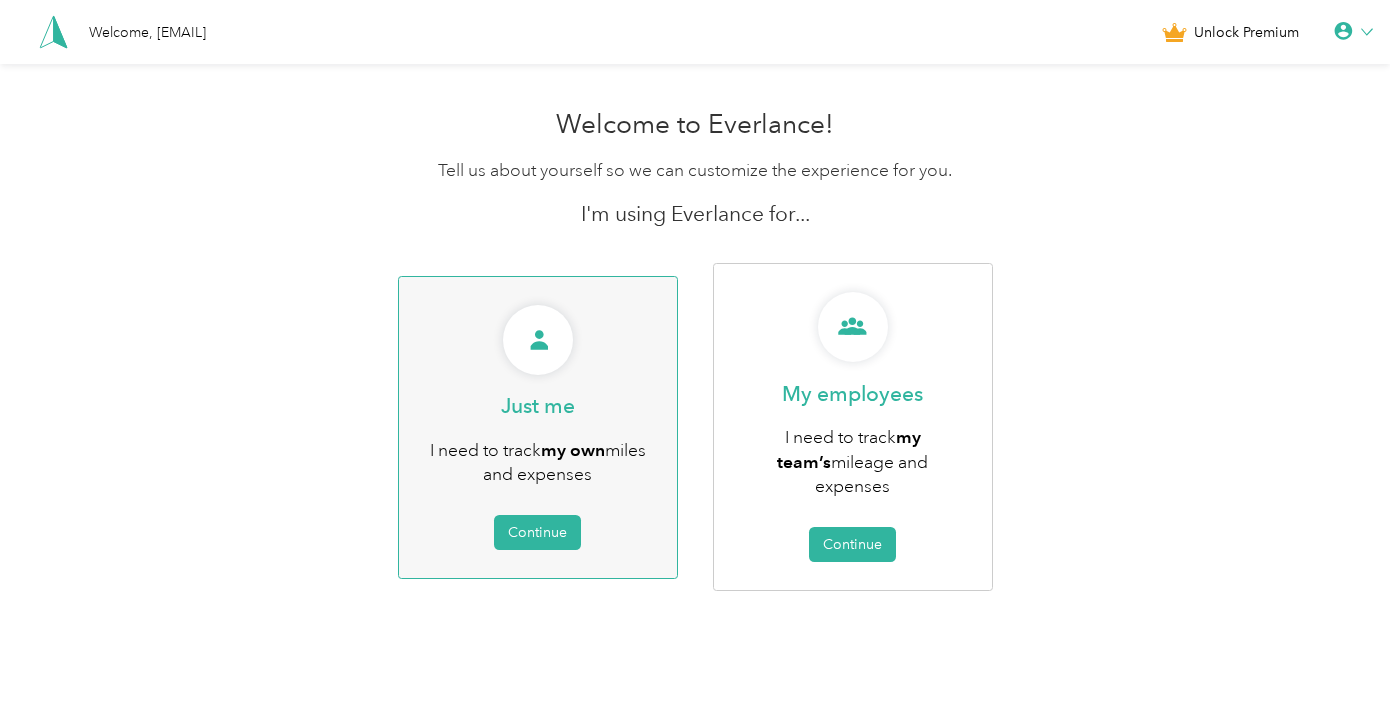 click on "My employees I need to track  my team’s  mileage and expenses Continue" at bounding box center (853, 427) 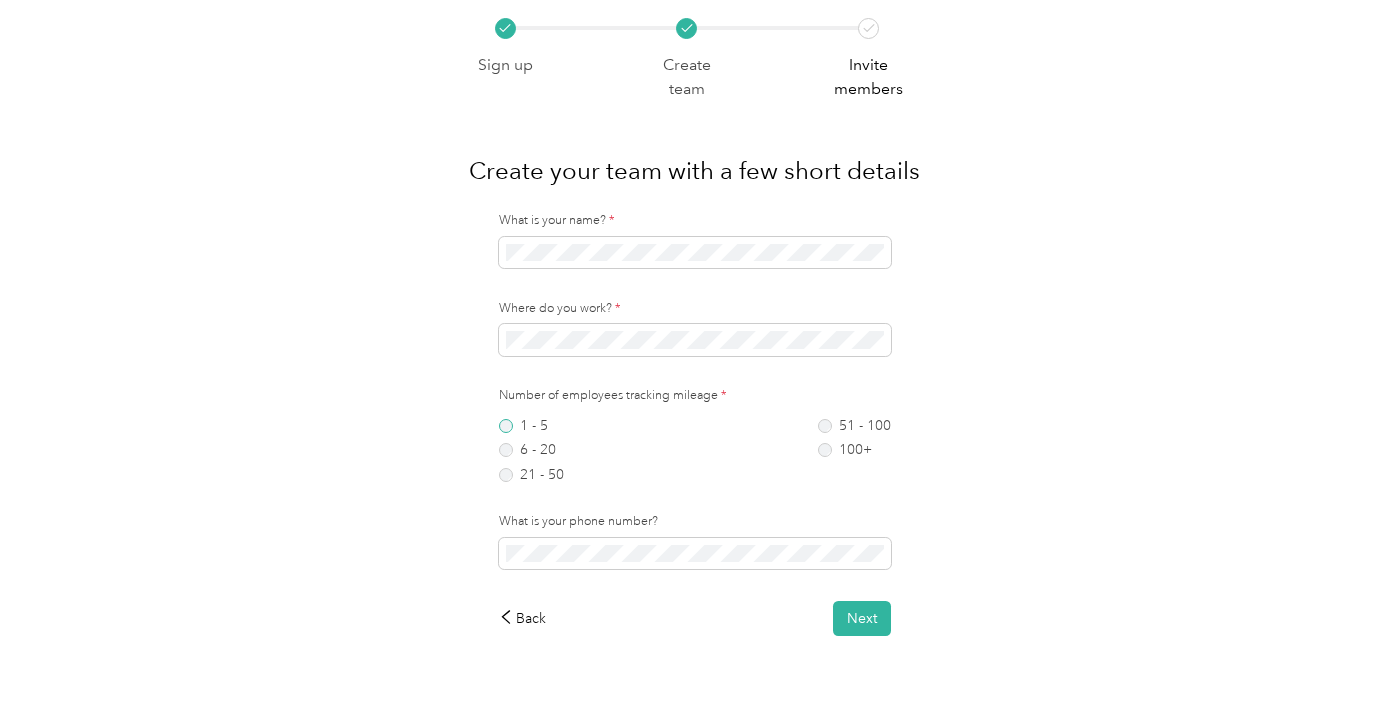 click on "What is your name?   * Where do you work?   * Number of employees tracking mileage   * 1 - 5 6 - 20 21 - 50 51 - 100 100+ What is your phone number?   Back Next" at bounding box center (694, 424) 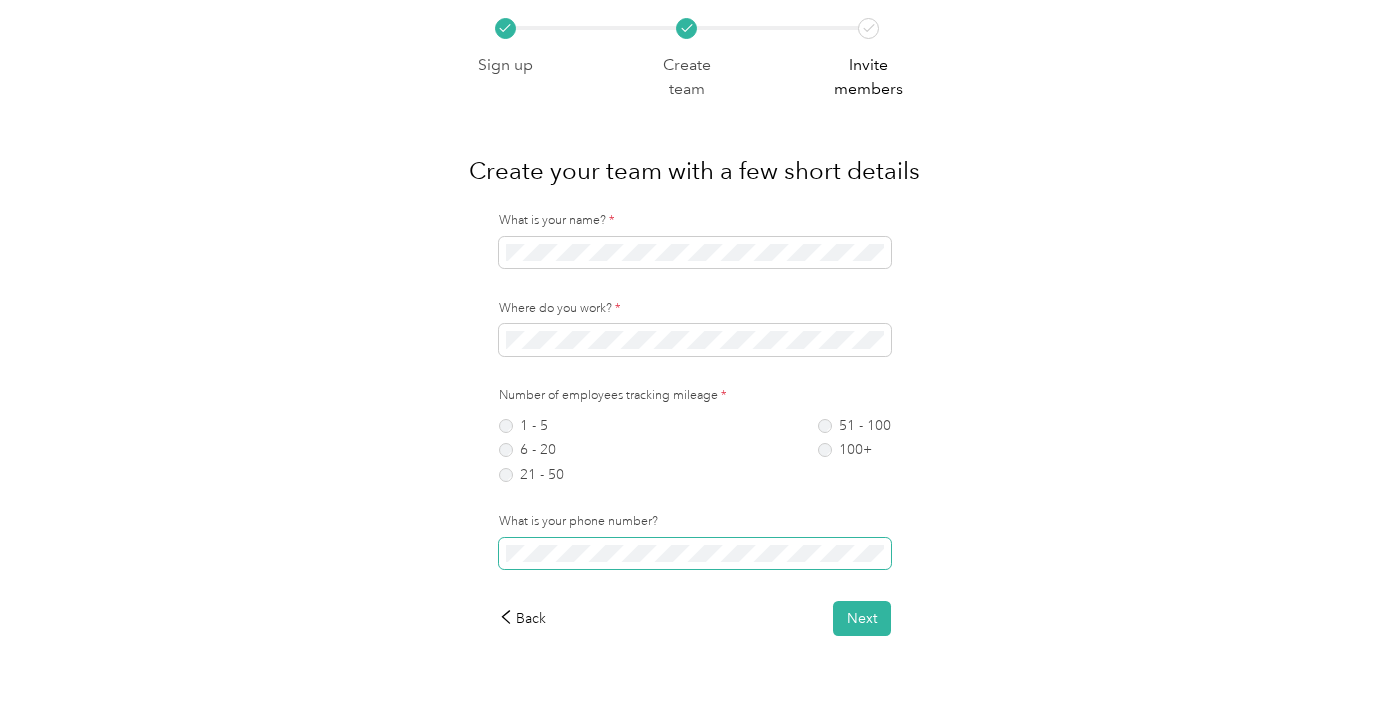 scroll, scrollTop: 29, scrollLeft: 0, axis: vertical 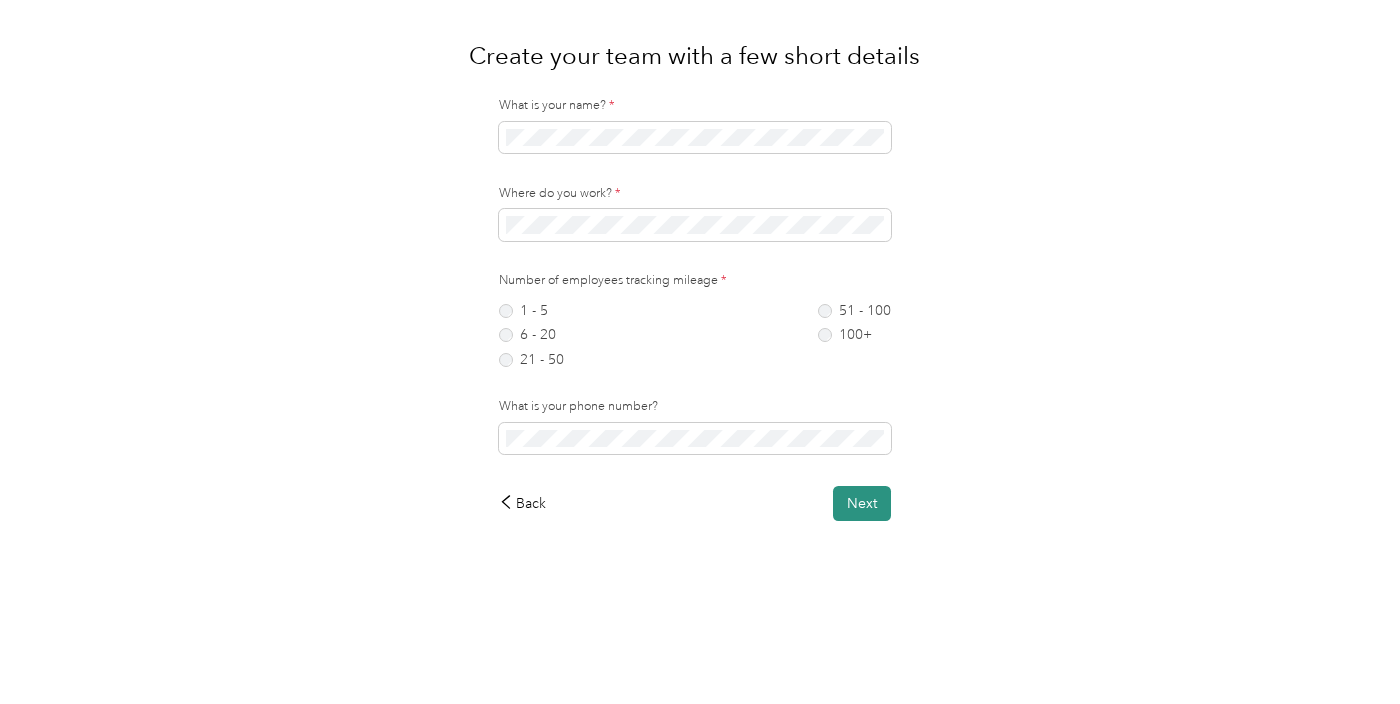 click on "What is your name?   * Where do you work?   * Number of employees tracking mileage   * 1 - 5 6 - 20 21 - 50 51 - 100 100+ What is your phone number?   Back Next" at bounding box center [694, 395] 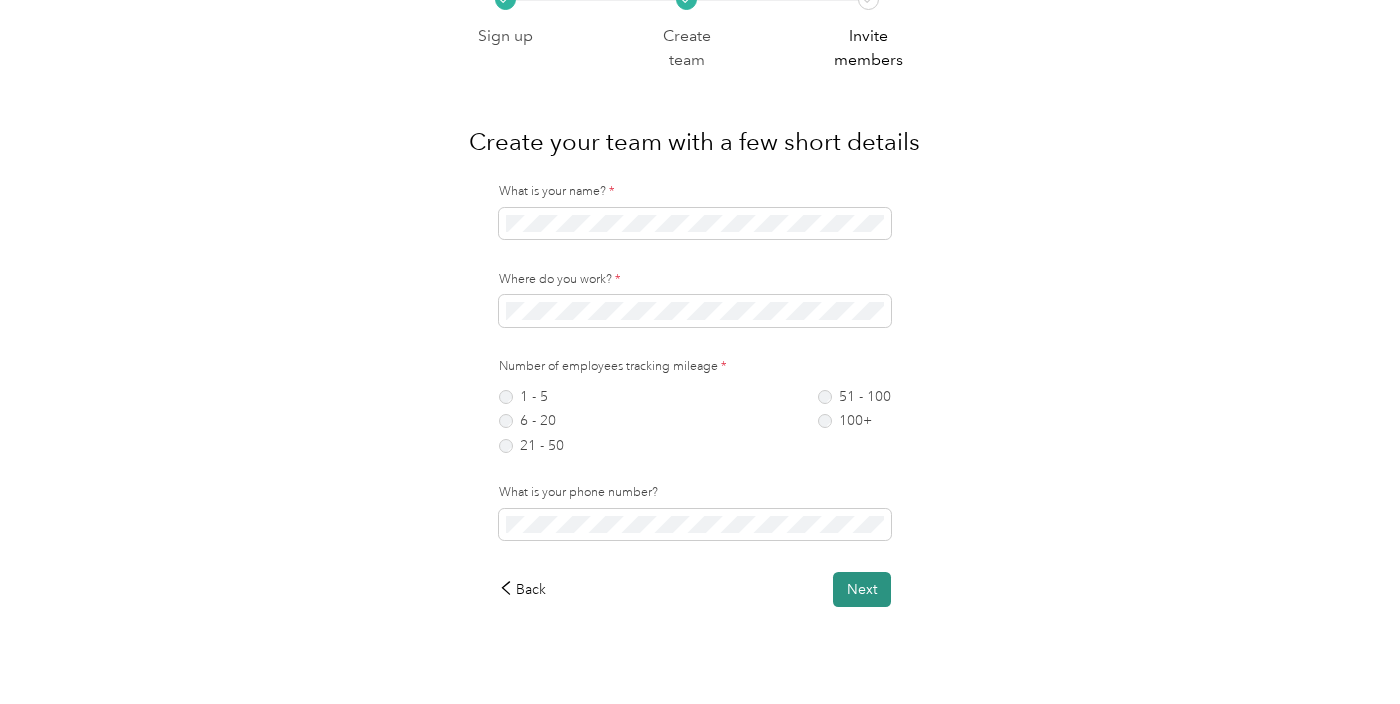 click on "Next" at bounding box center [862, 589] 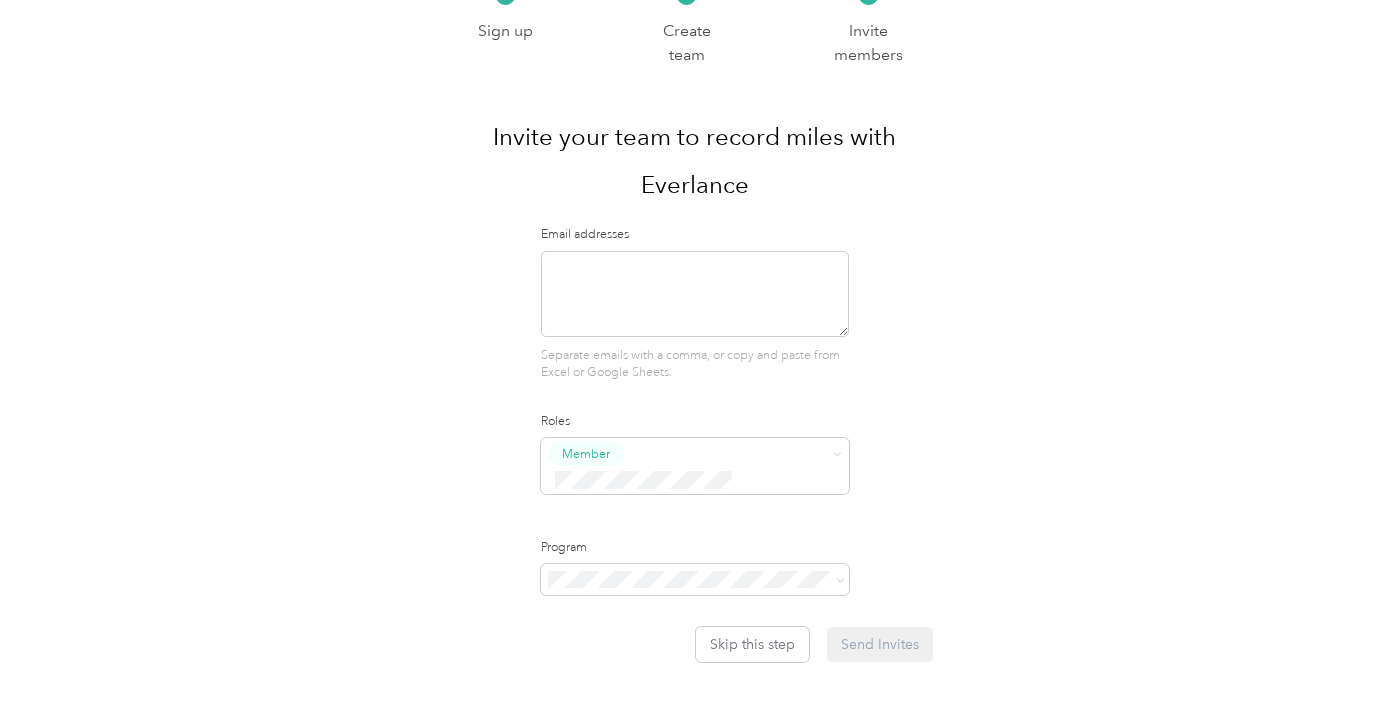 scroll, scrollTop: 129, scrollLeft: 0, axis: vertical 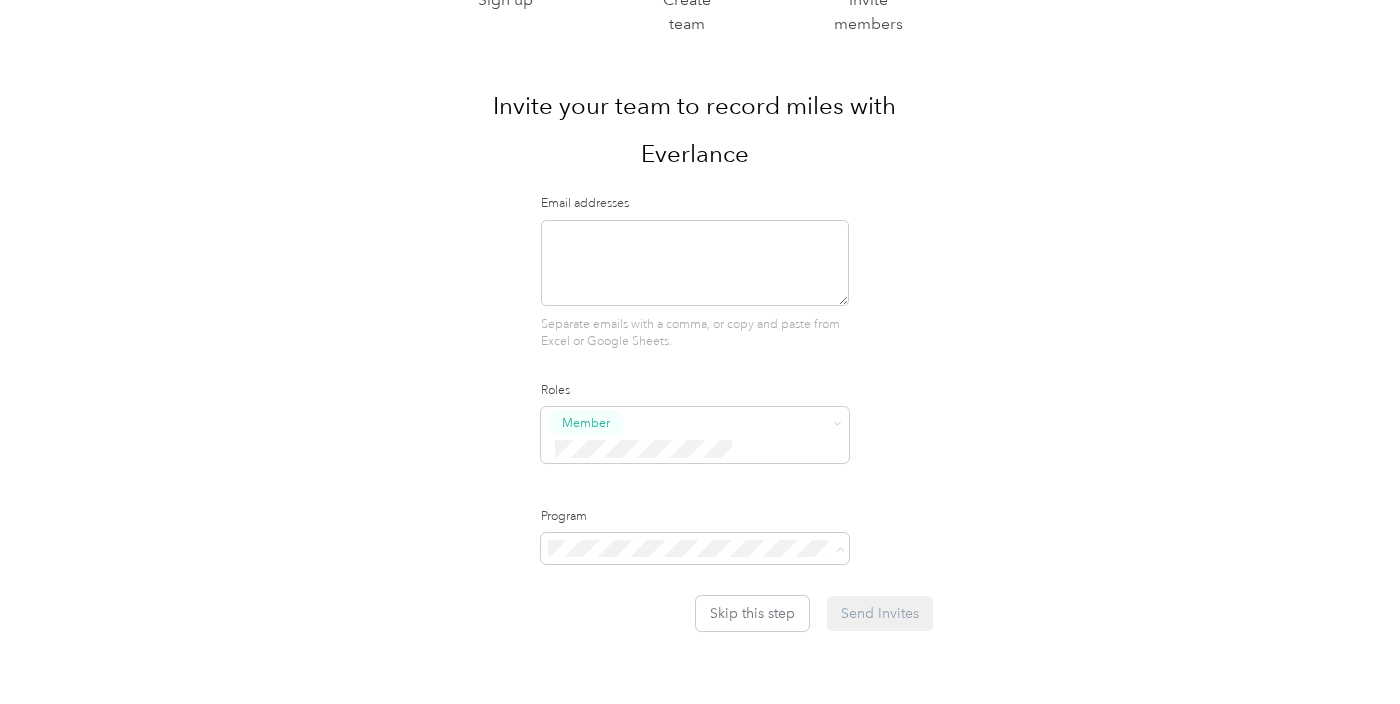click on "Sign up Create team Invite members Invite your team to record miles with Everlance Email addresses   Separate emails with a comma, or copy and paste from Excel or Google Sheets. Roles   Member   Program   Skip this step Send Invites" at bounding box center [695, 332] 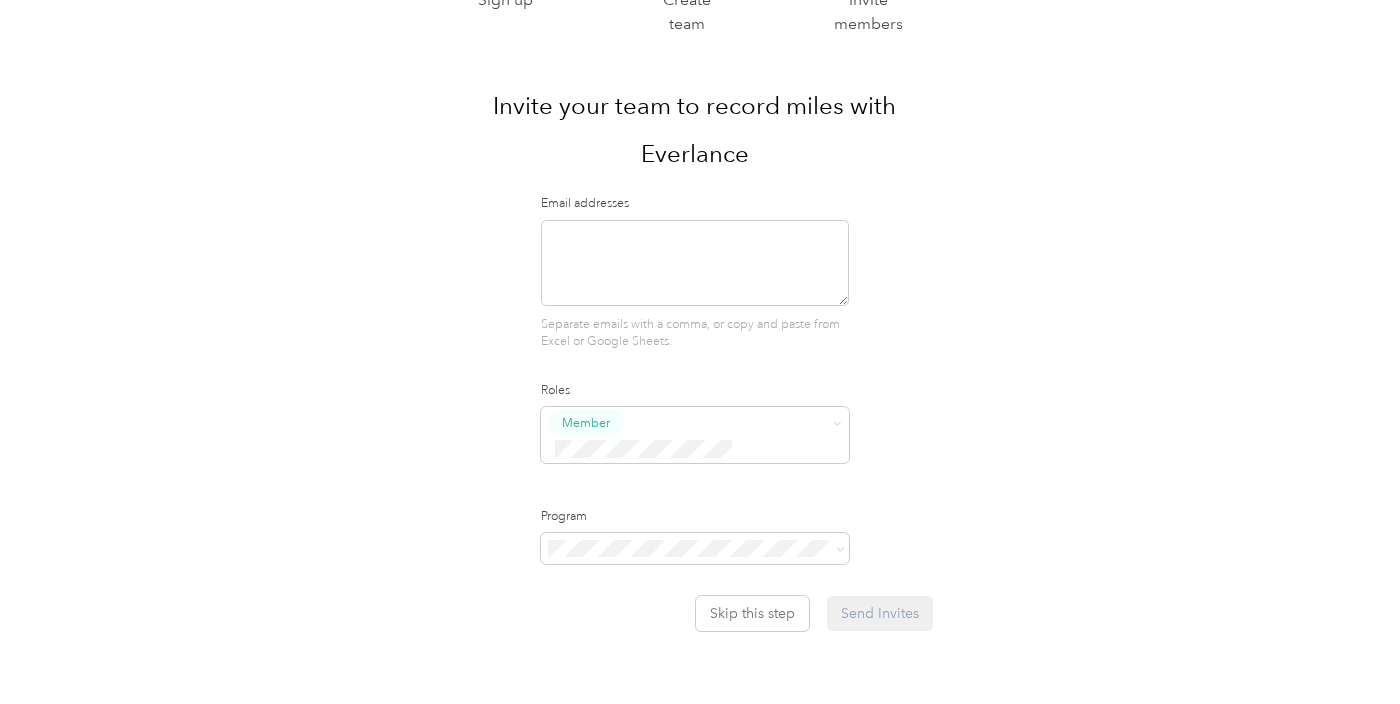 click on "[EMAIL] Personal Dashboard Unlock Premium Sign up Create team Invite members Invite your team to record miles with Everlance Email addresses   Separate emails with a comma, or copy and paste from Excel or Google Sheets. Roles   Member   Program   Skip this step Send Invites Member Reviewer Manager Limited Manager Super Admin" at bounding box center (695, 300) 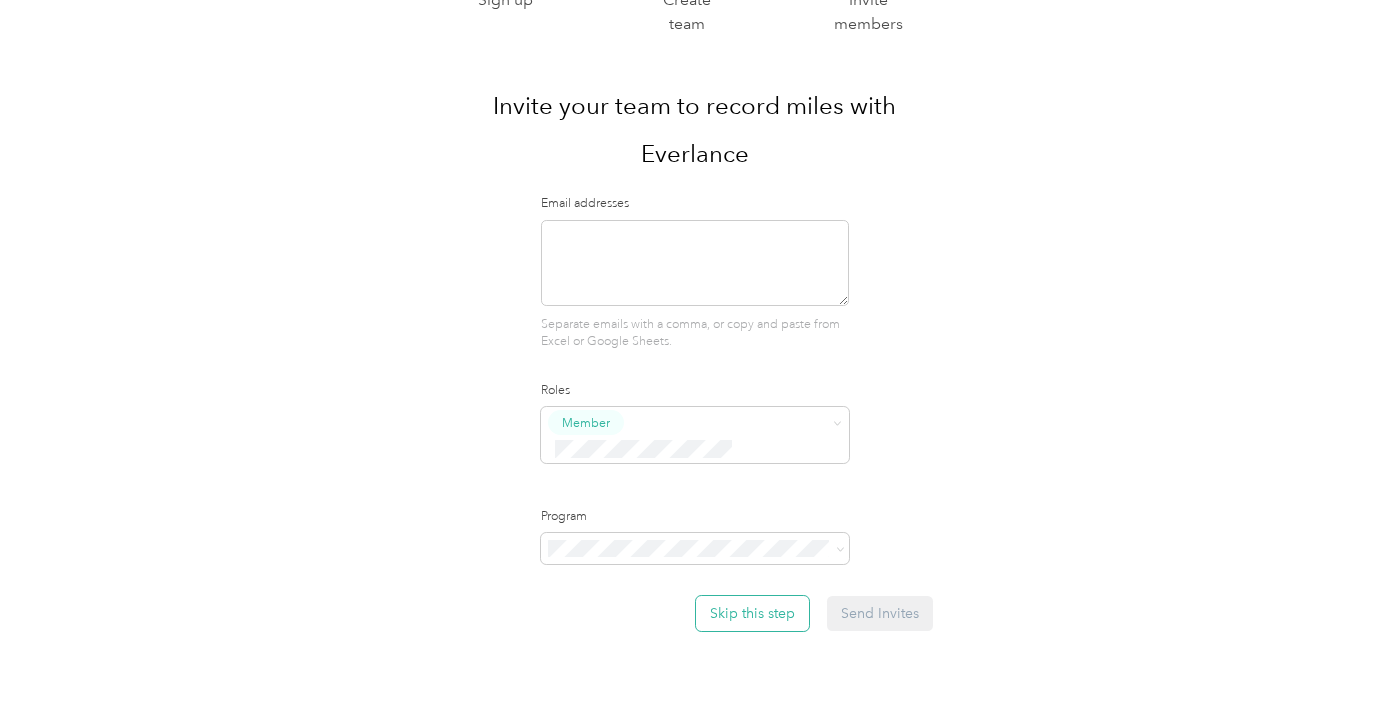 click on "Skip this step" at bounding box center [752, 613] 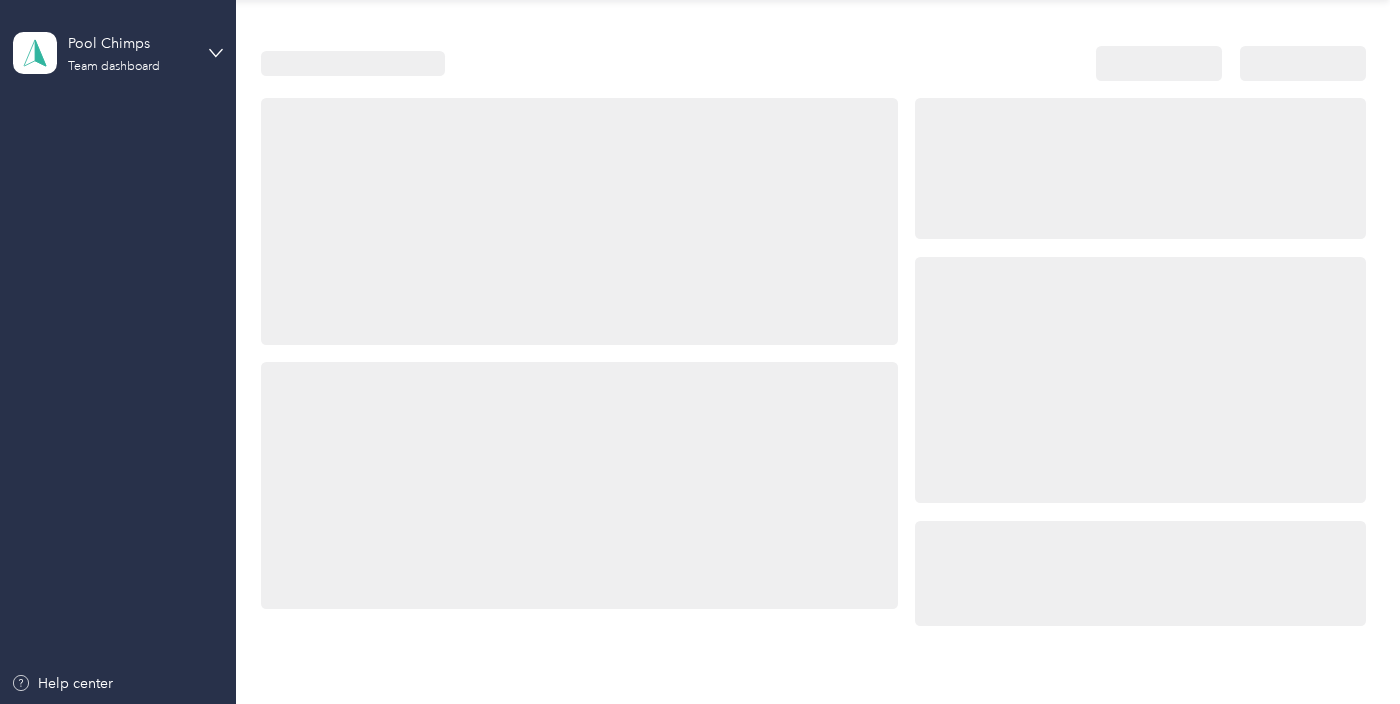 scroll, scrollTop: 124, scrollLeft: 0, axis: vertical 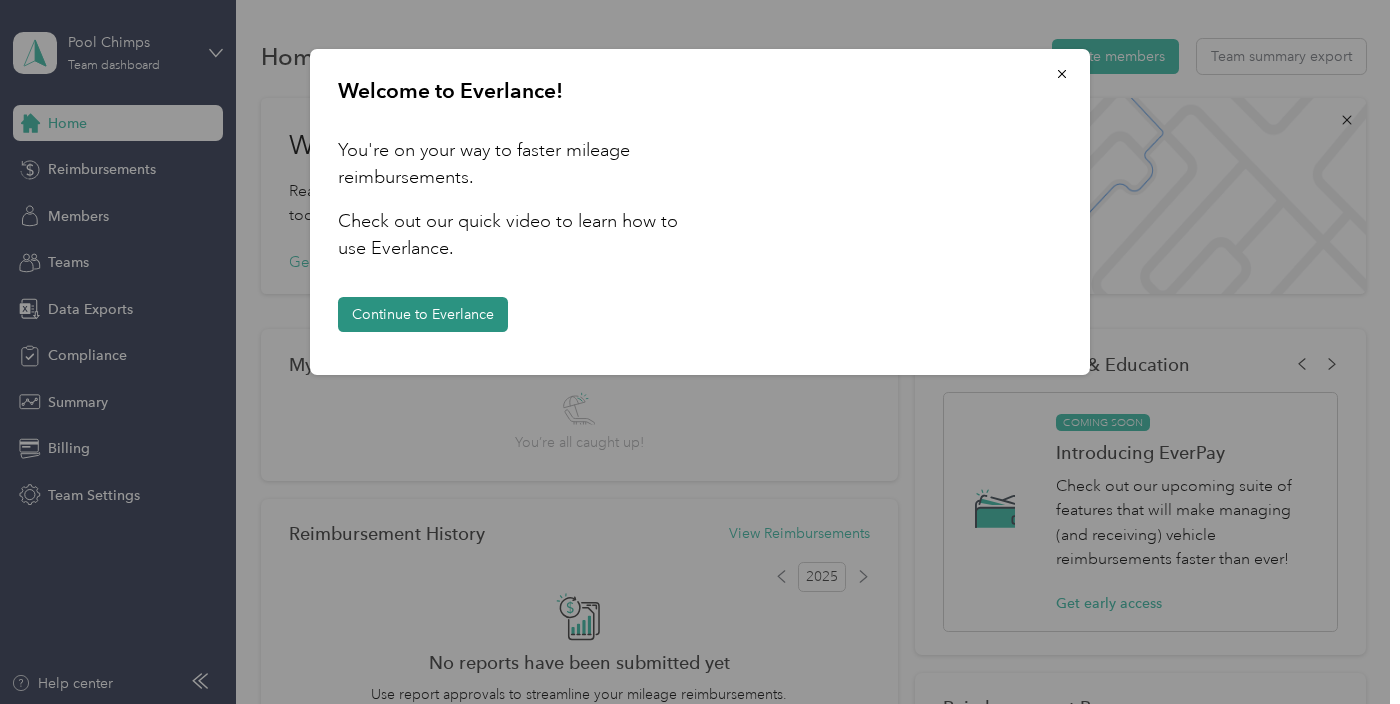 click on "Continue to Everlance" at bounding box center (423, 314) 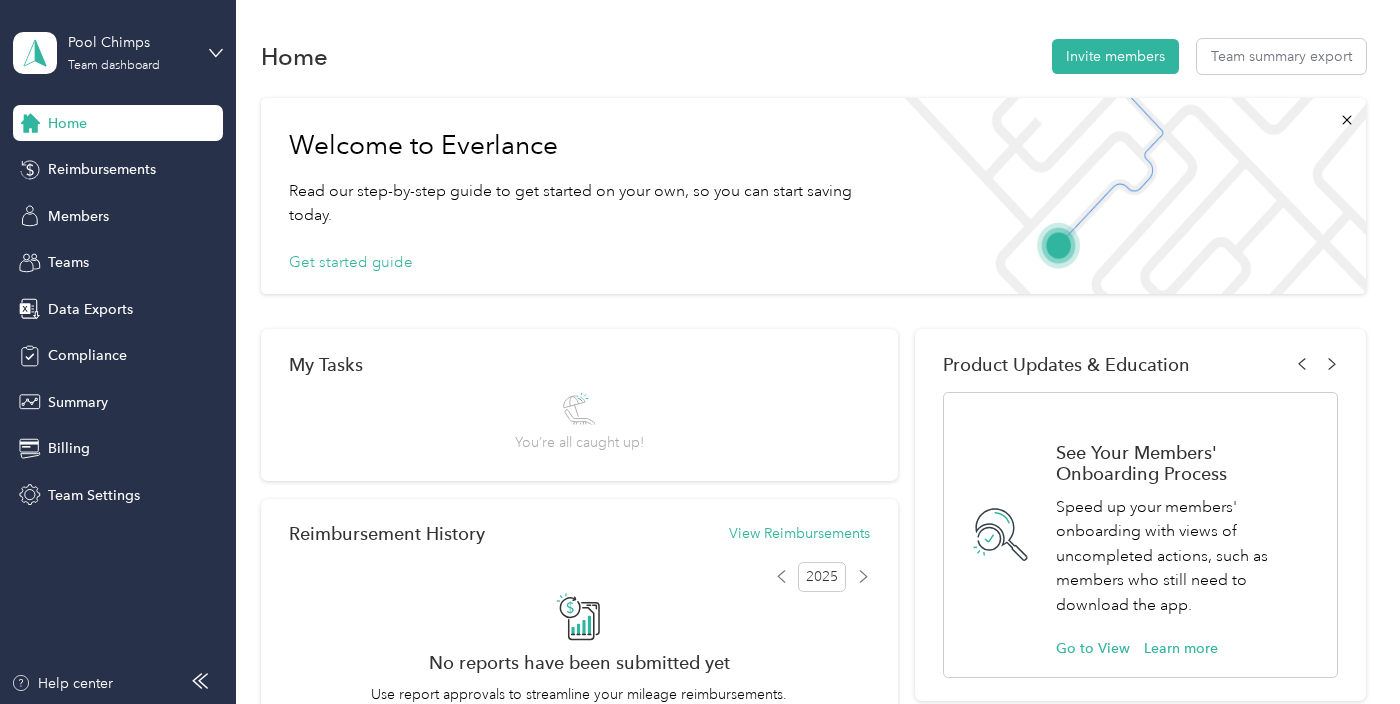 click on "Pool Chimps Team dashboard Home Reimbursements Members Teams Data Exports Compliance Summary Billing Team Settings   Help center" at bounding box center [118, 352] 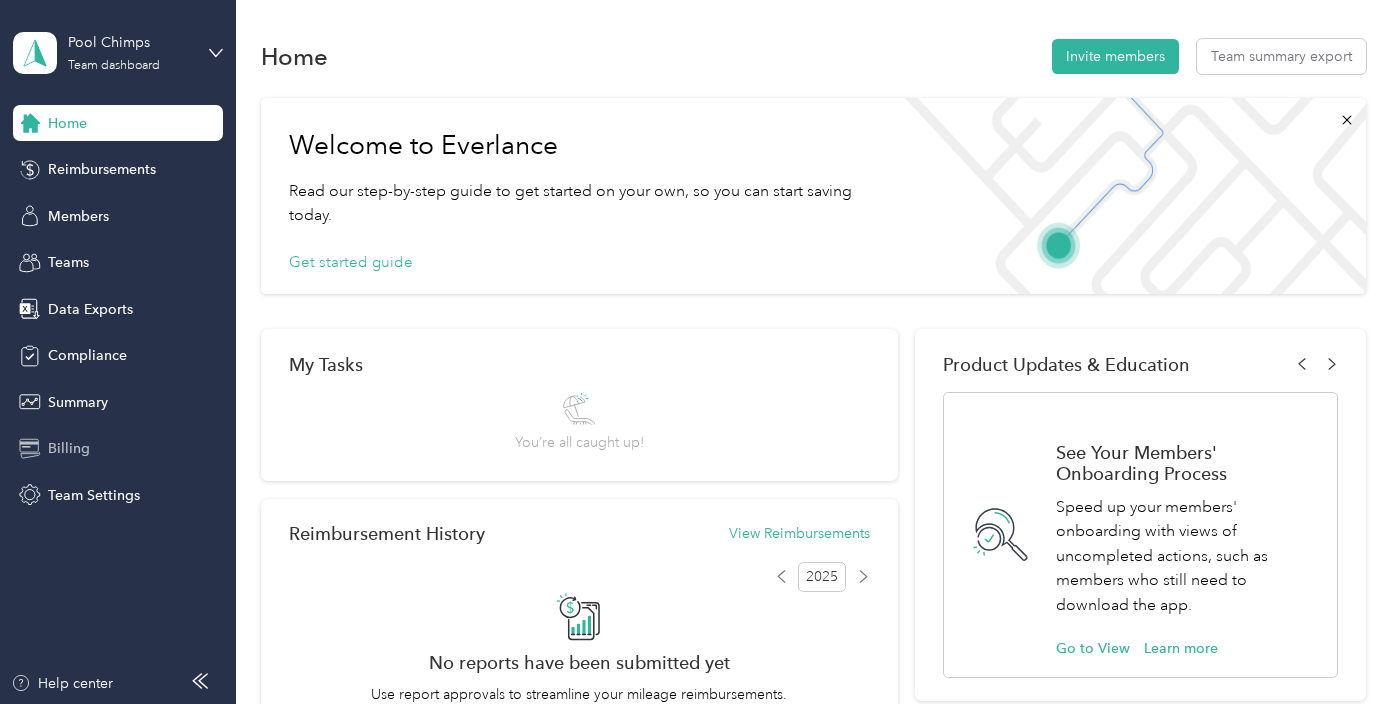 scroll, scrollTop: 0, scrollLeft: 0, axis: both 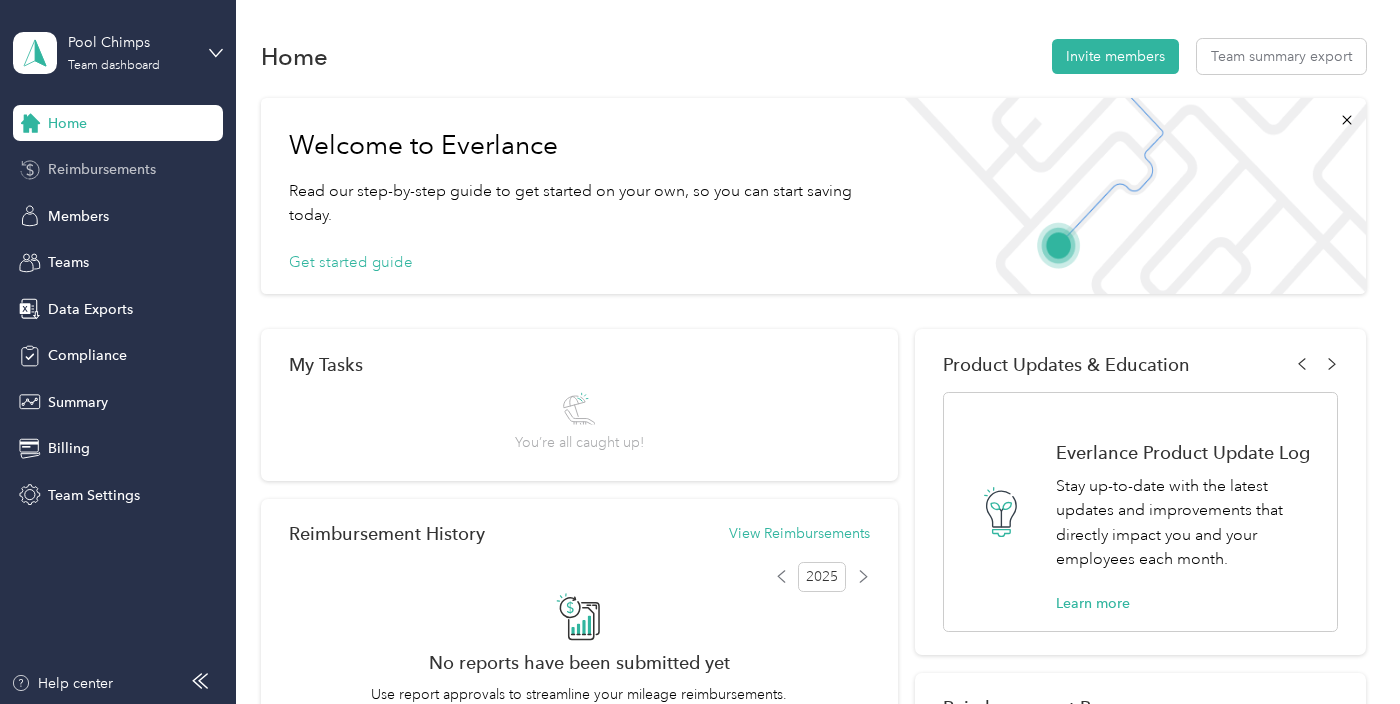 click on "Reimbursements" at bounding box center (102, 169) 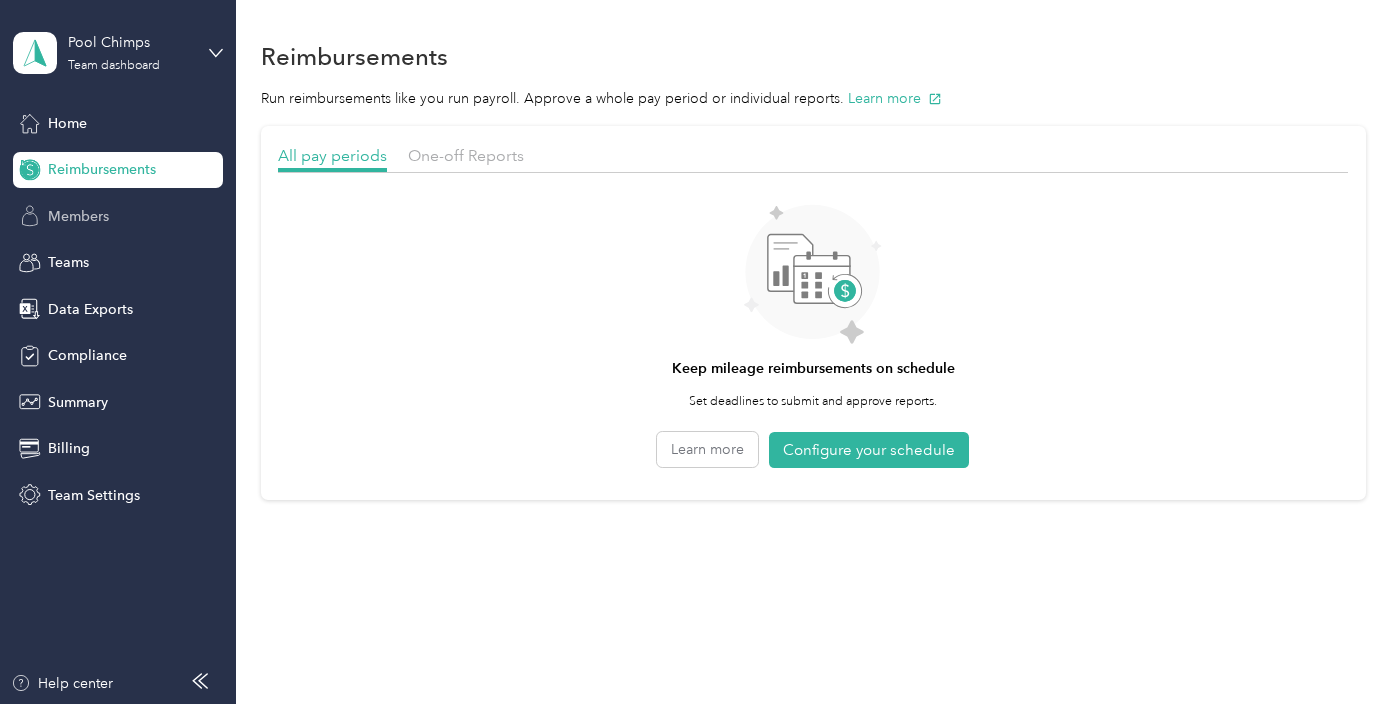 click on "Members" at bounding box center [118, 216] 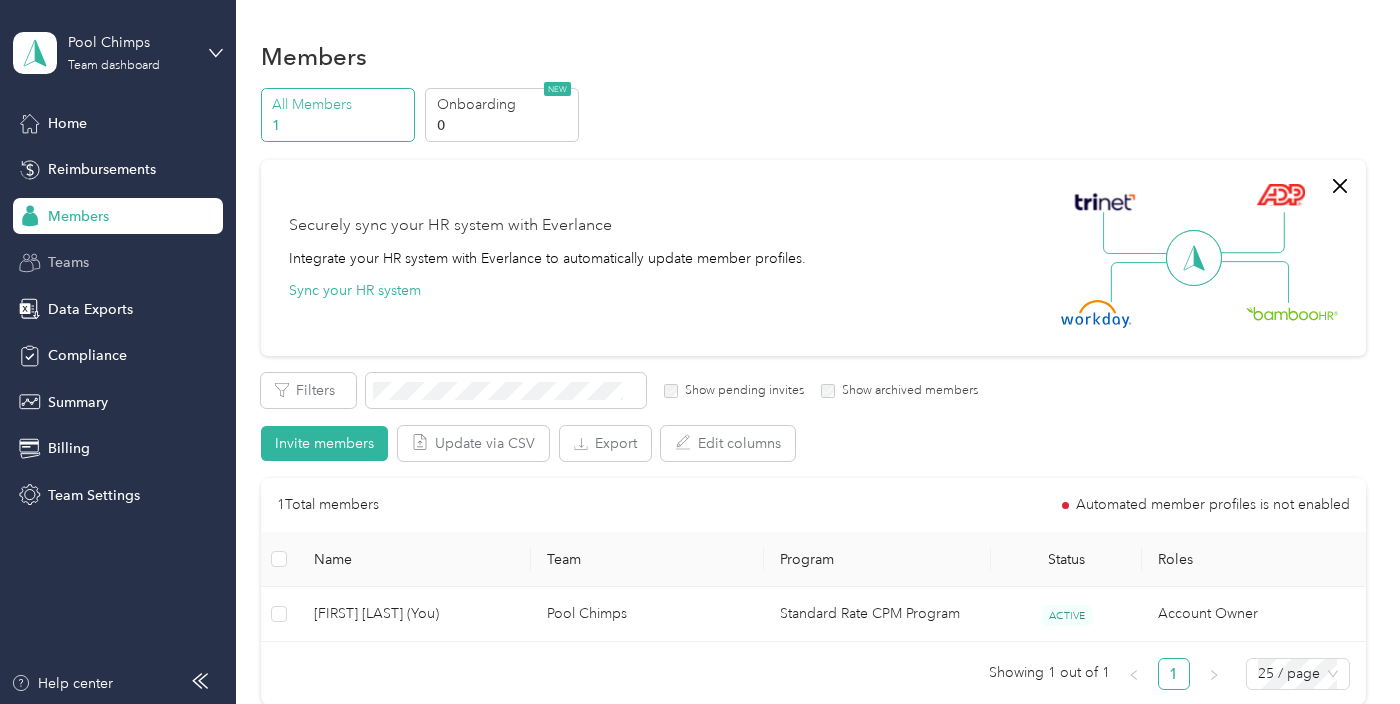 click on "Teams" at bounding box center [118, 263] 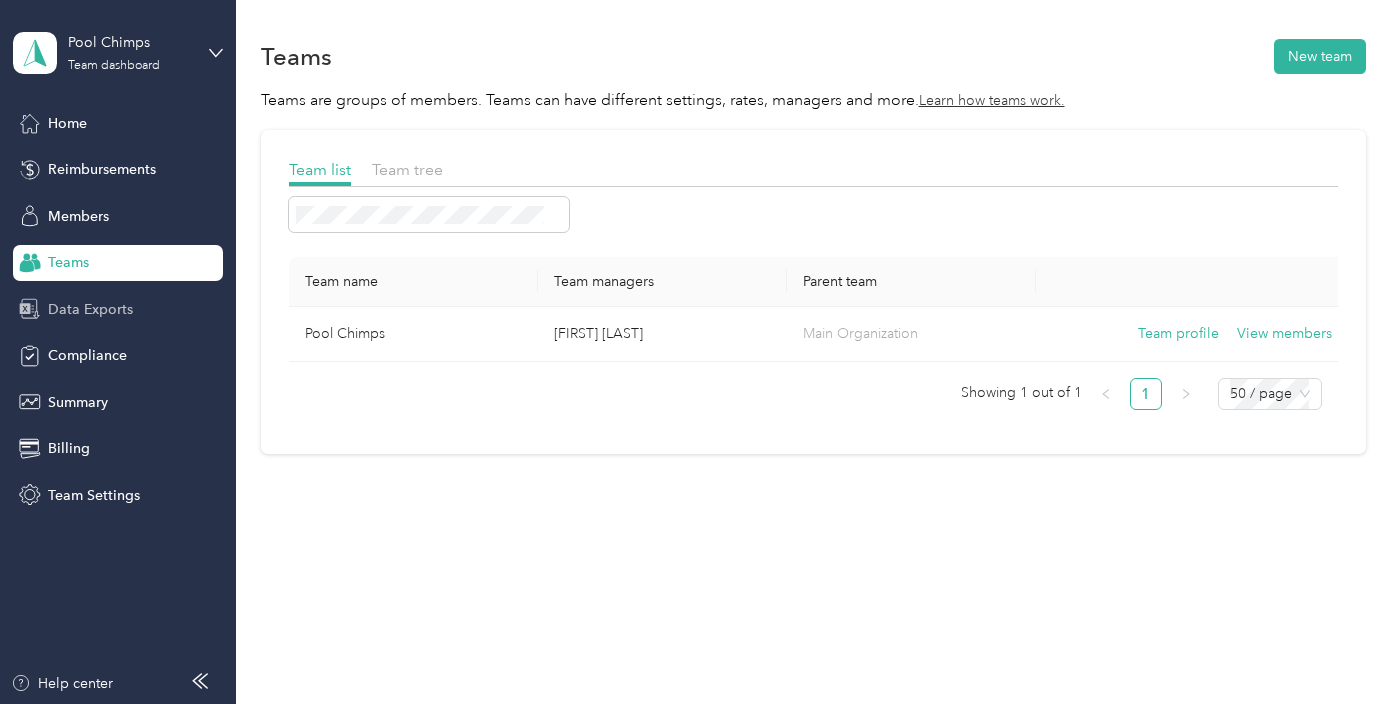 click on "Data Exports" at bounding box center [90, 309] 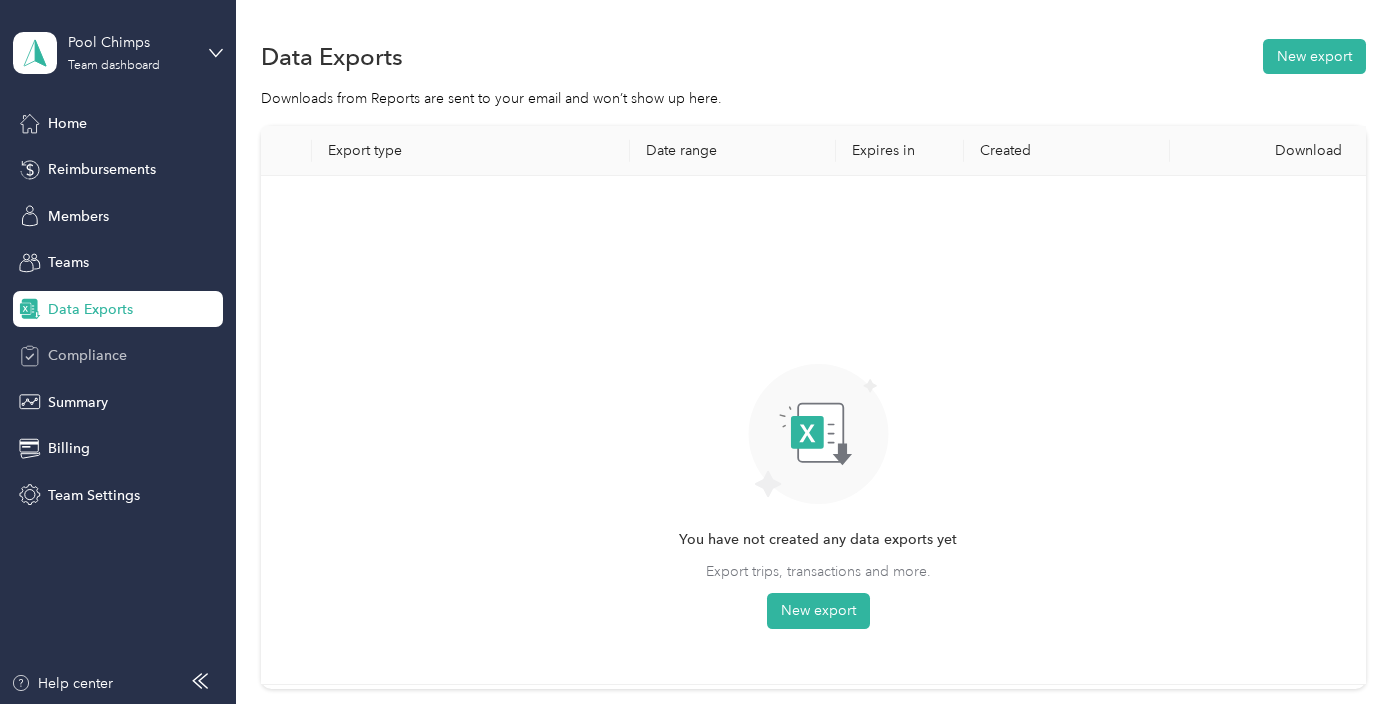 click on "Compliance" at bounding box center [118, 356] 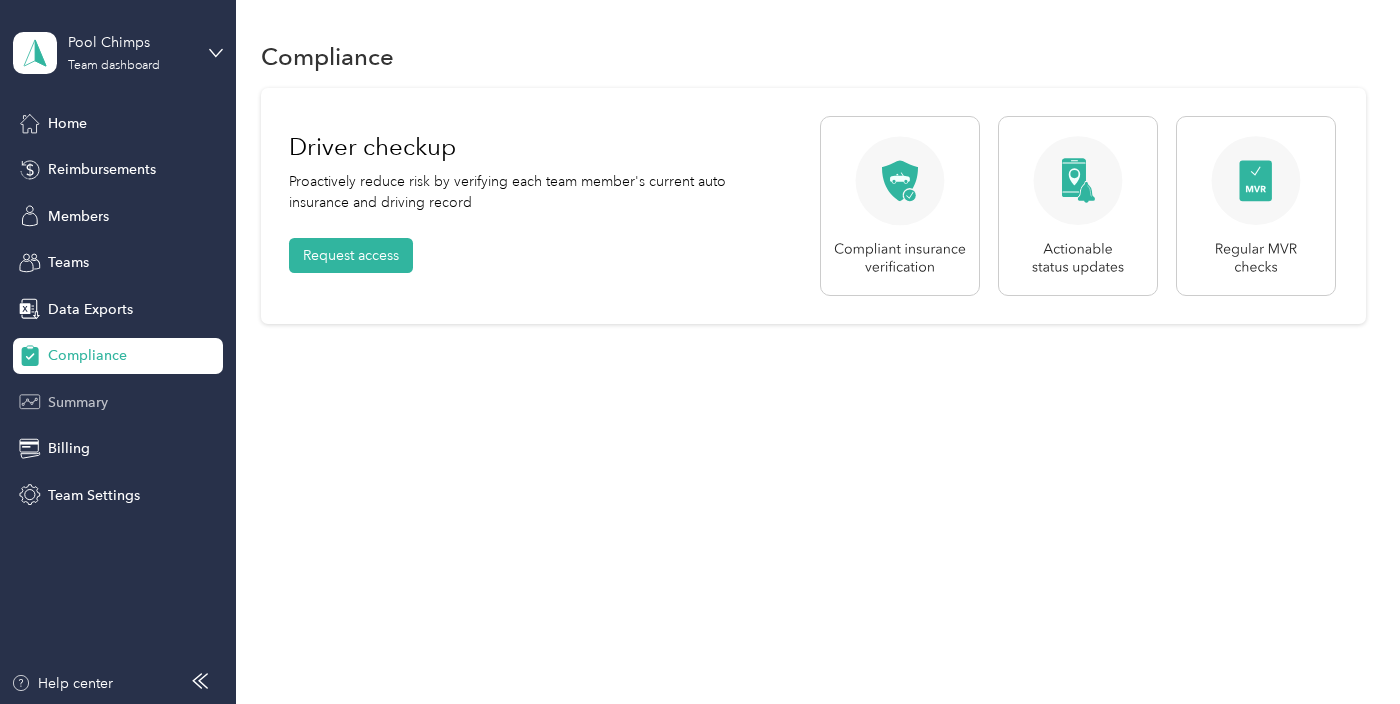 click on "Summary" at bounding box center [78, 402] 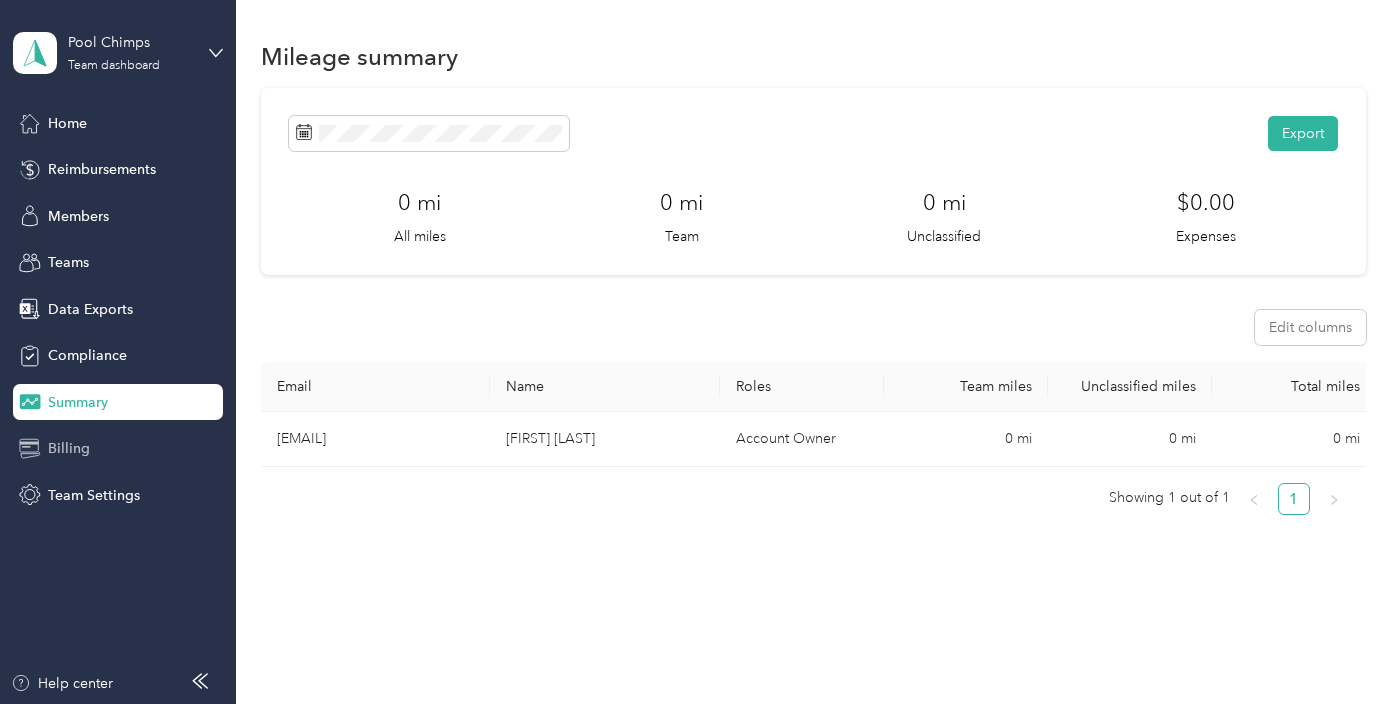 click on "Billing" at bounding box center [118, 449] 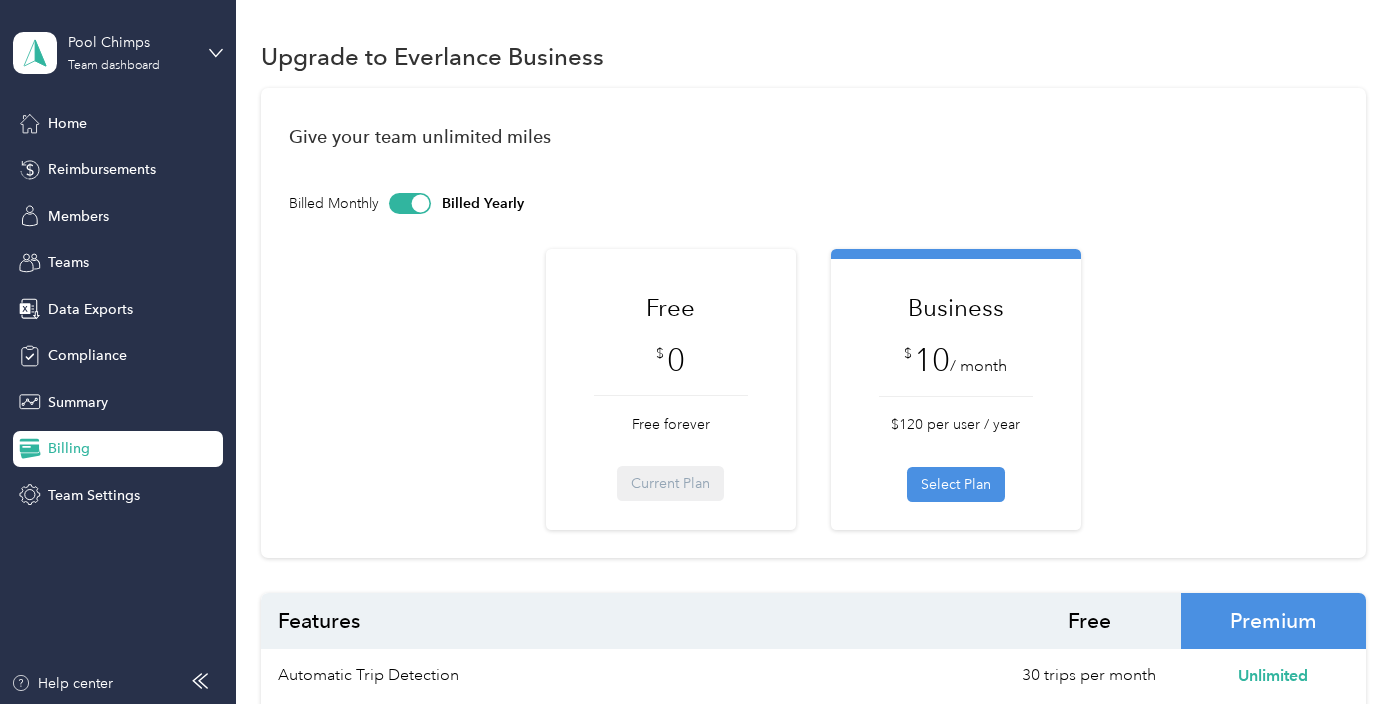 click on "Free $ 0 Free forever Current Plan   Business $ 10 / month $120 per user / year Select Plan" at bounding box center (813, 389) 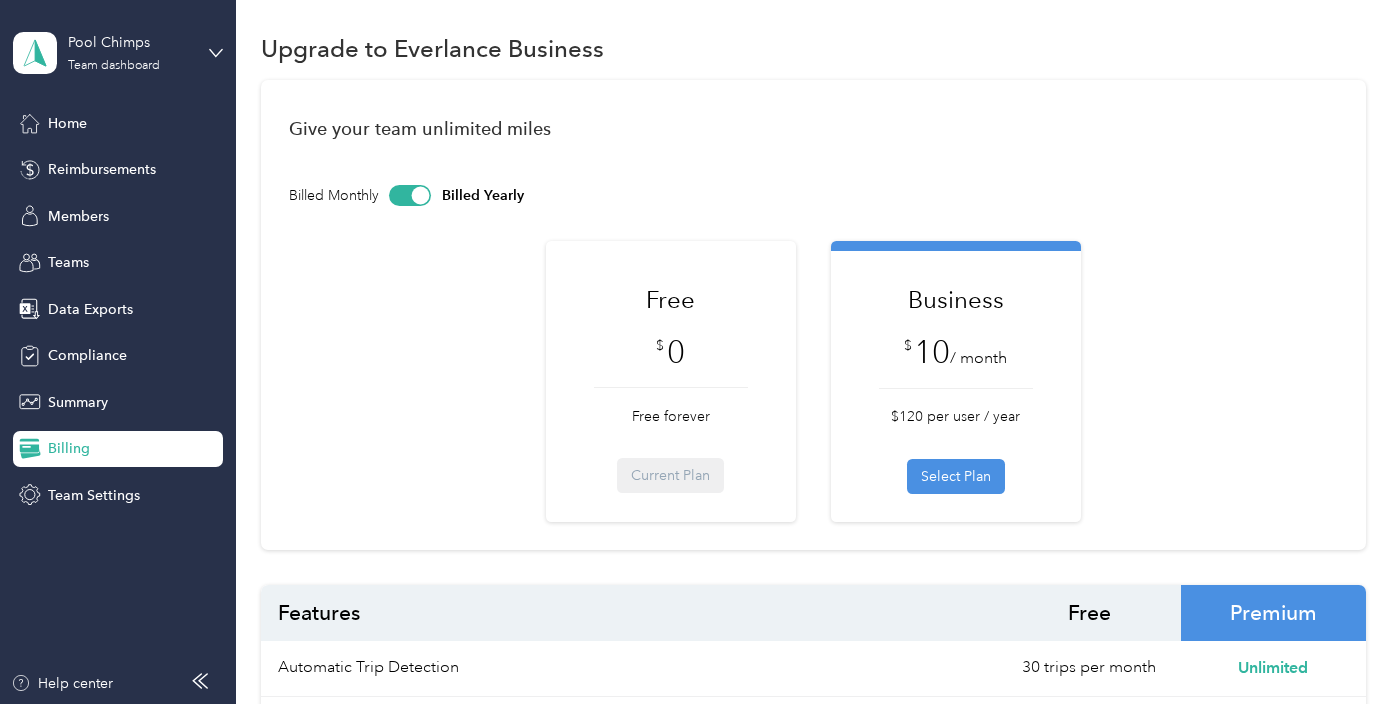 scroll, scrollTop: 0, scrollLeft: 0, axis: both 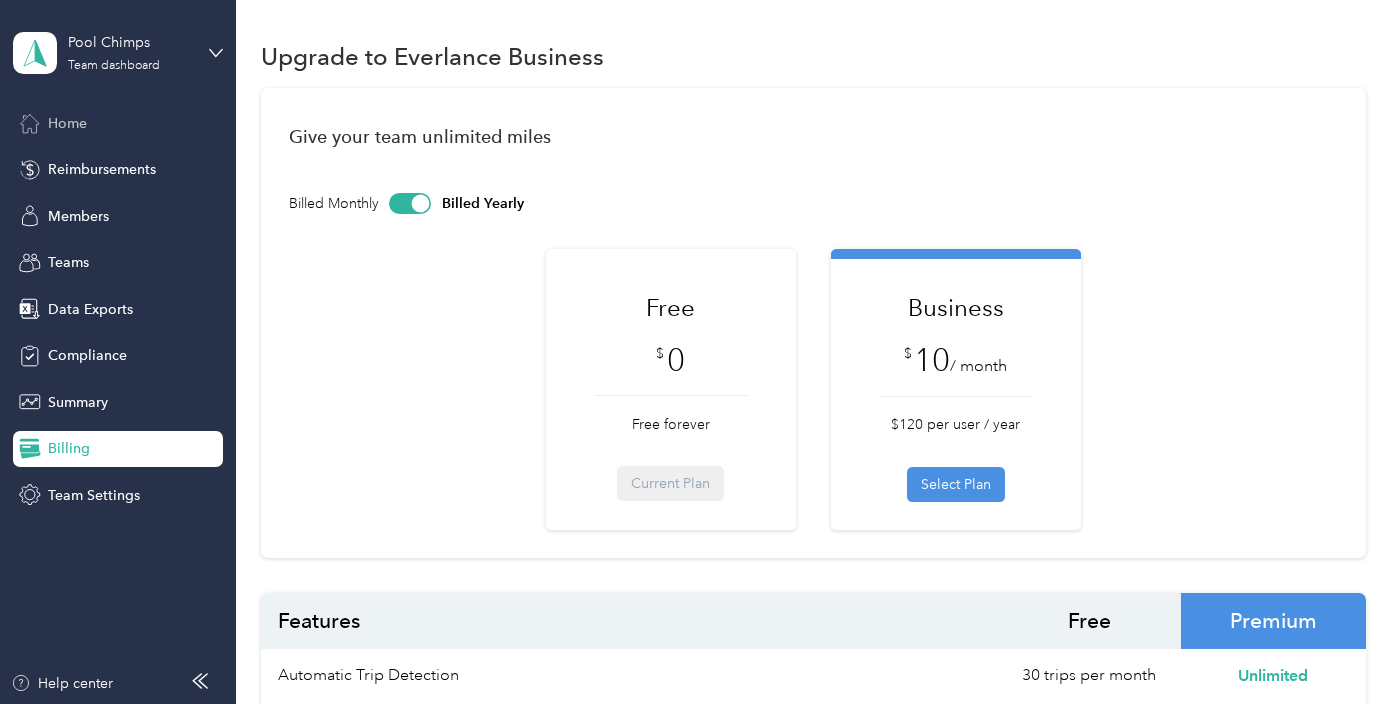click on "Home" at bounding box center (118, 123) 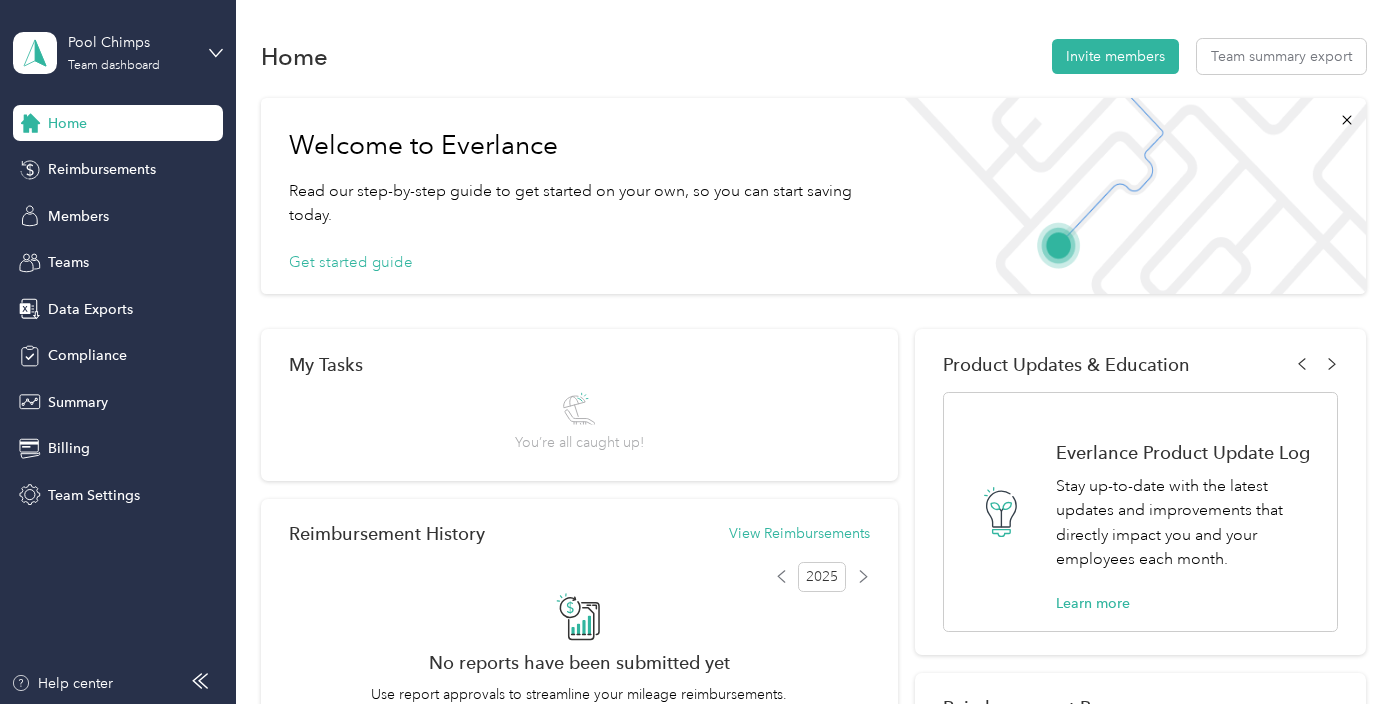 click on "Get started guide" at bounding box center [574, 263] 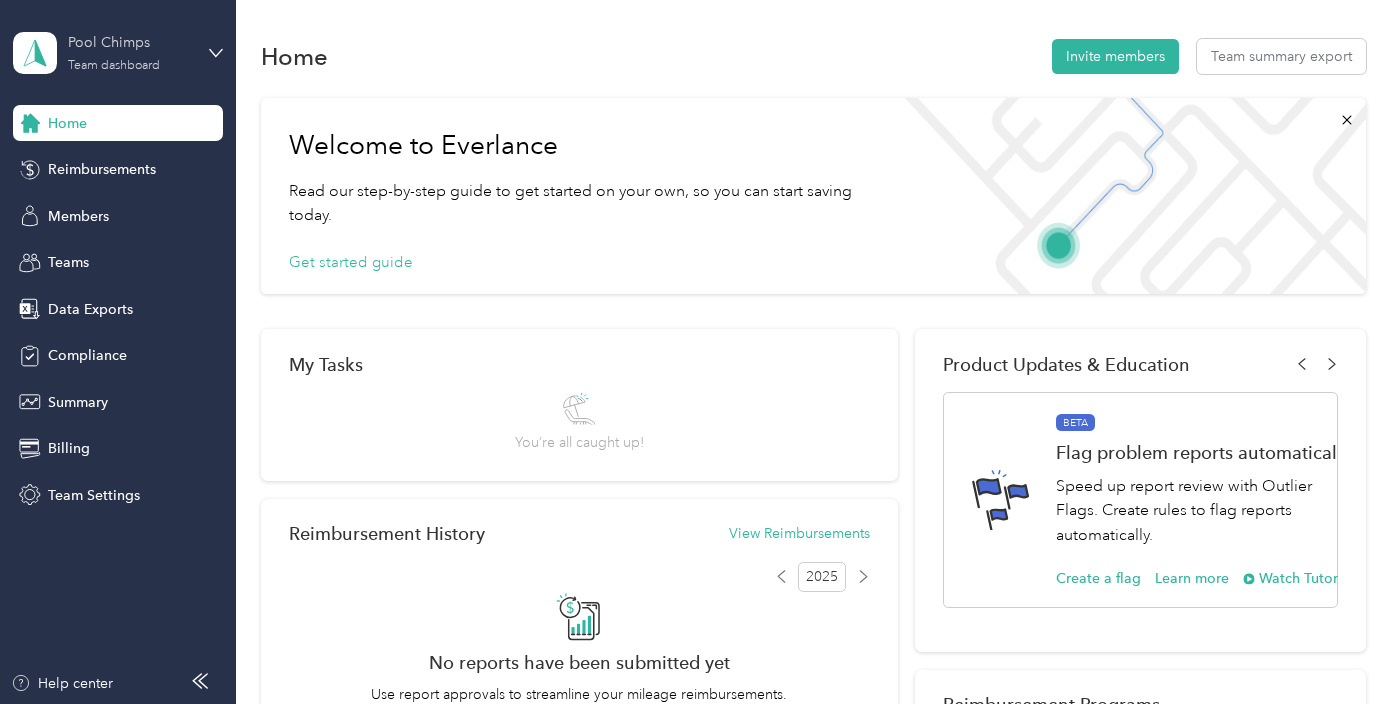 click on "Pool Chimps" at bounding box center [130, 42] 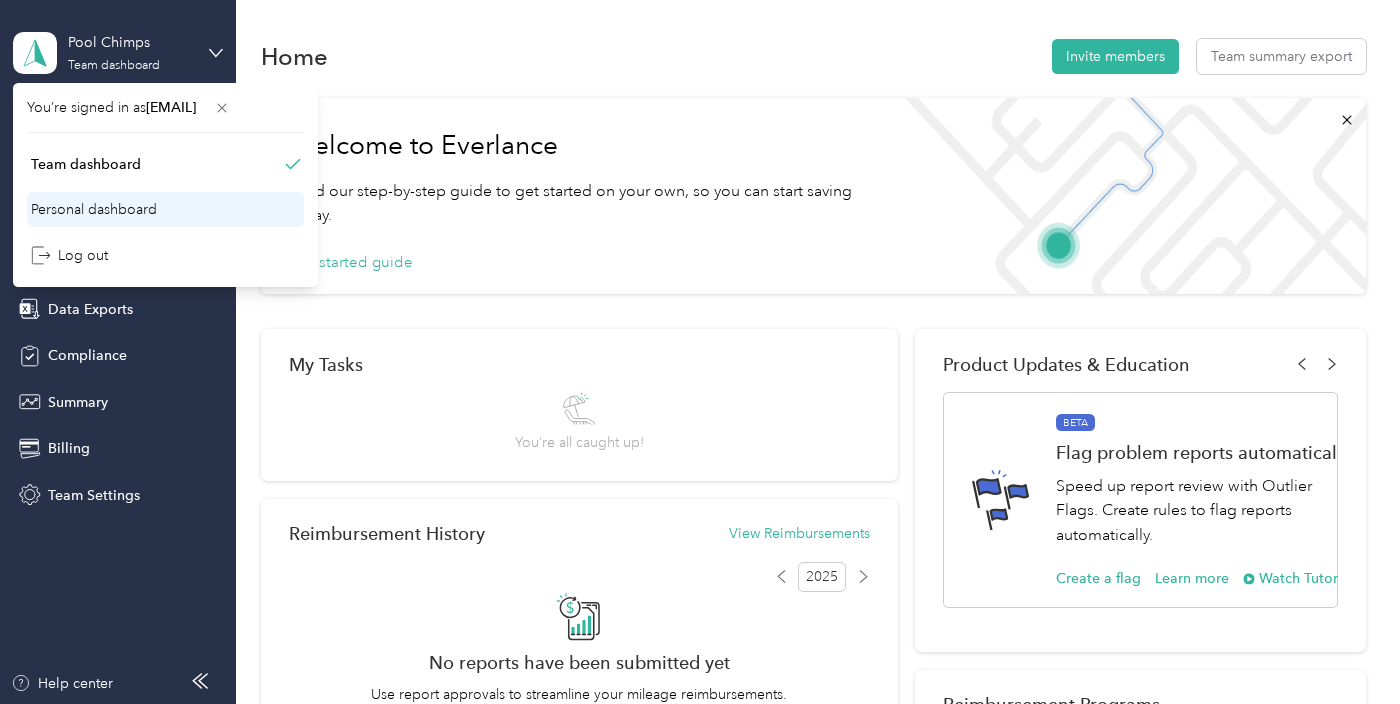 click on "Personal dashboard" at bounding box center [165, 209] 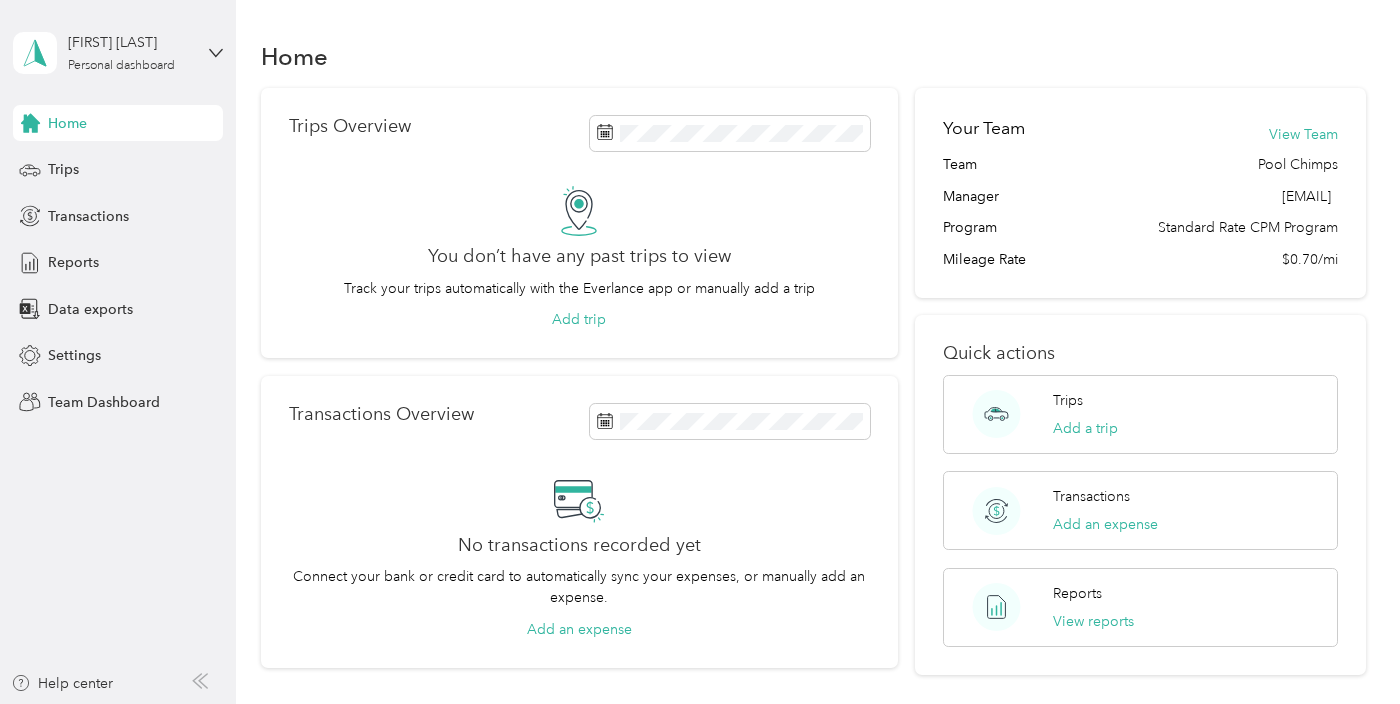 click on "Trips Add a trip Transactions Add an expense Reports View reports" at bounding box center (1140, 511) 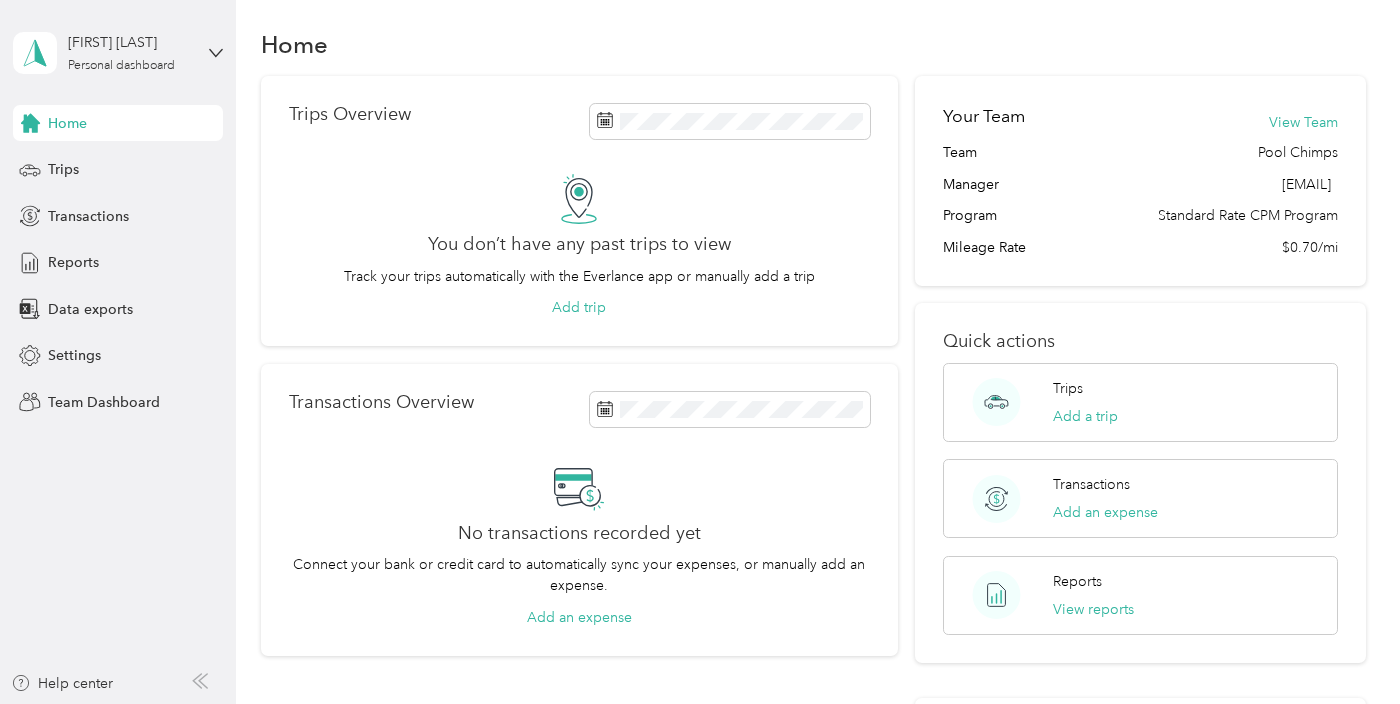scroll, scrollTop: 0, scrollLeft: 0, axis: both 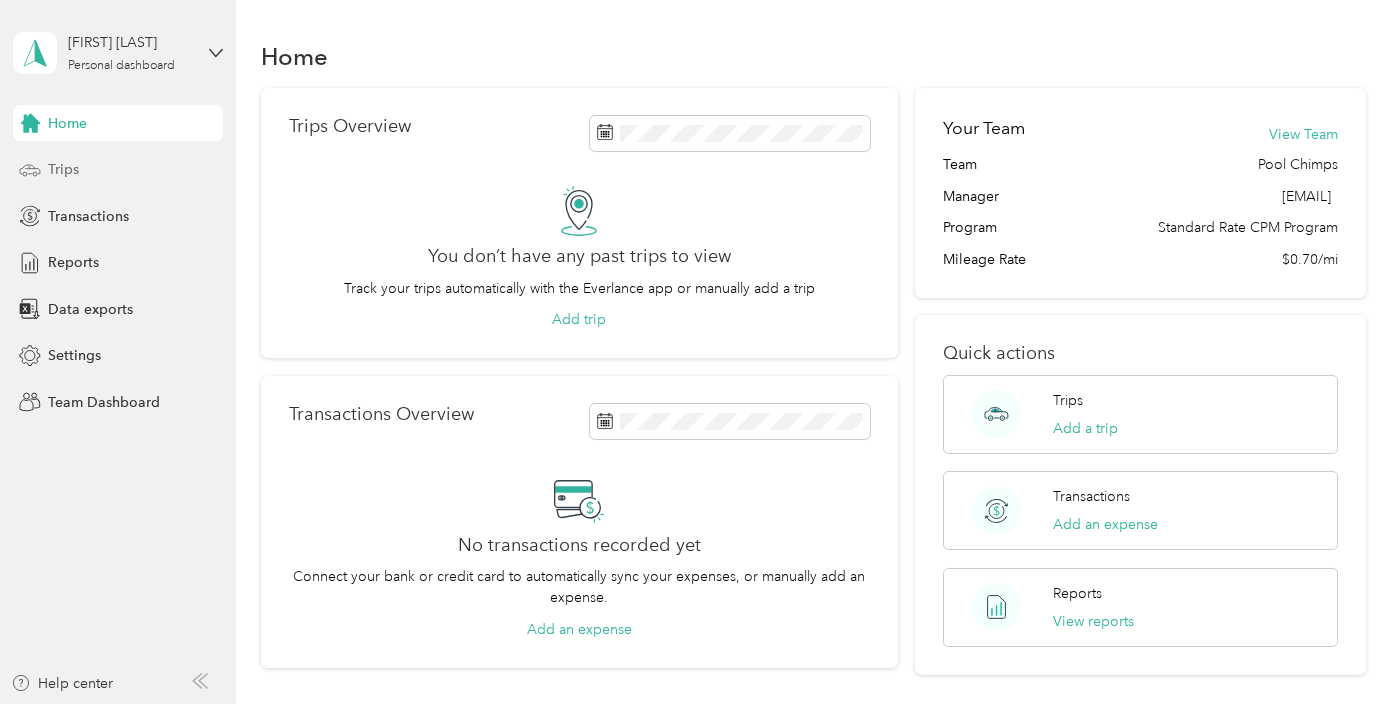 click on "Trips" at bounding box center [118, 170] 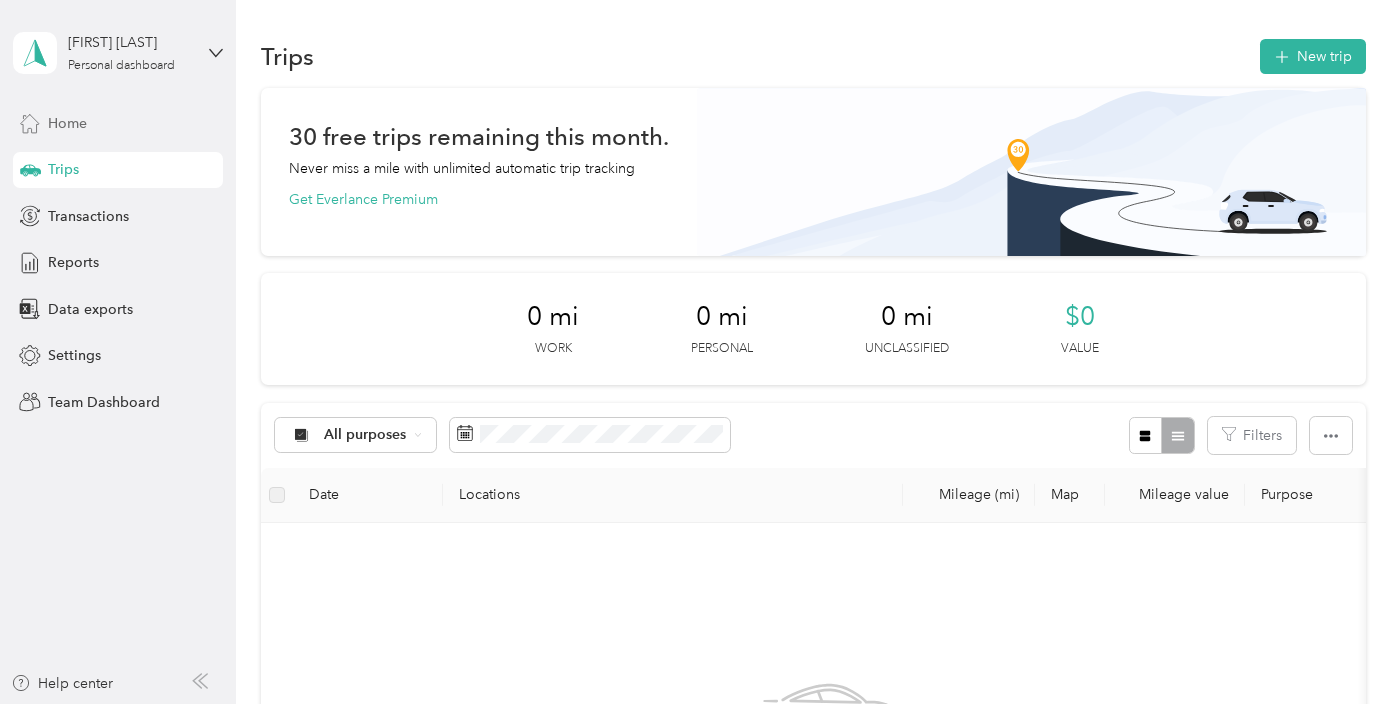 click on "Home" at bounding box center (118, 123) 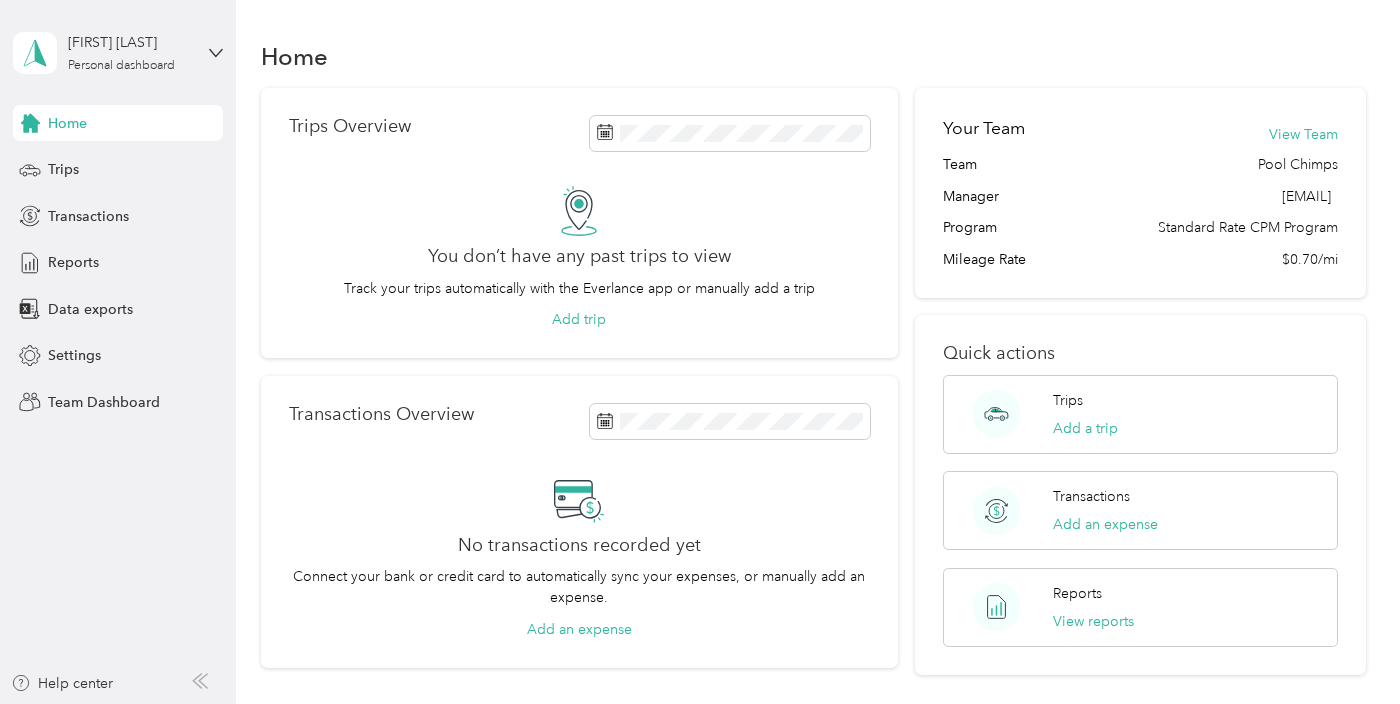 click on "[FIRST] [LAST] Personal dashboard" at bounding box center (118, 53) 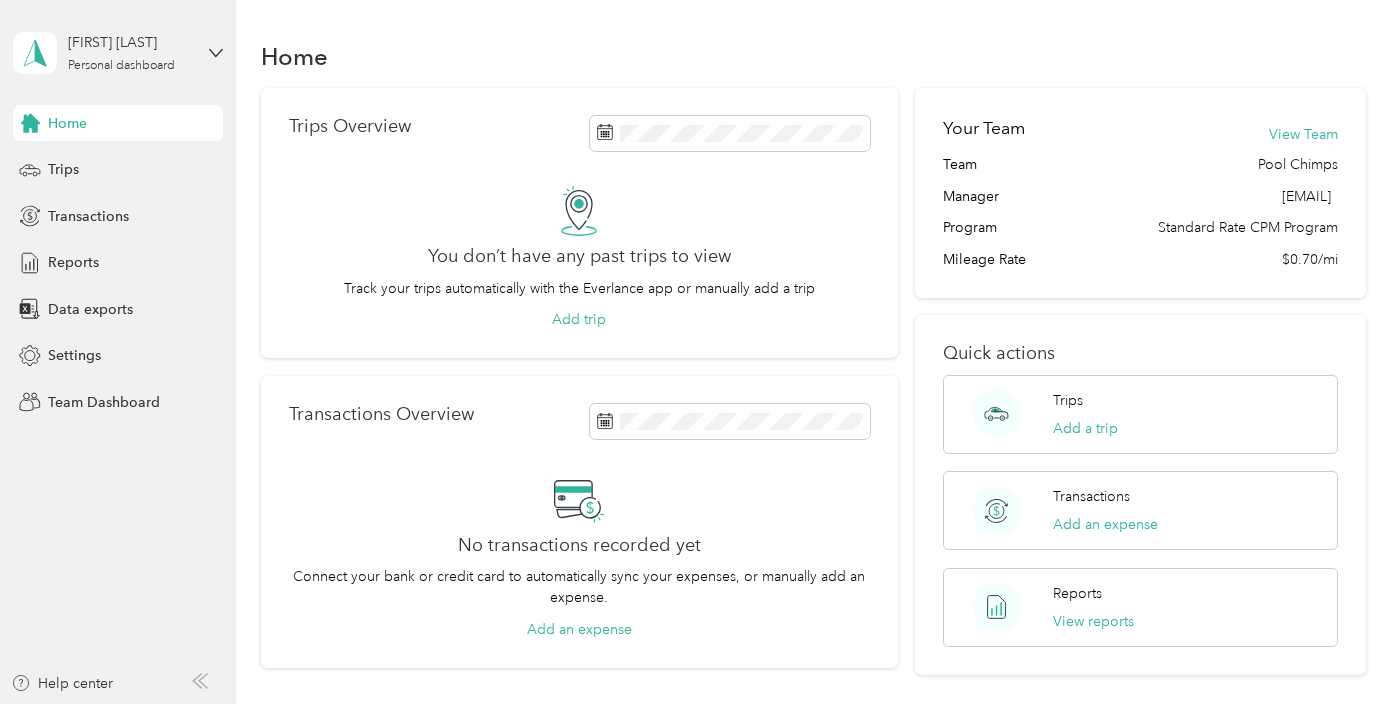 click on "Team dashboard" at bounding box center (165, 163) 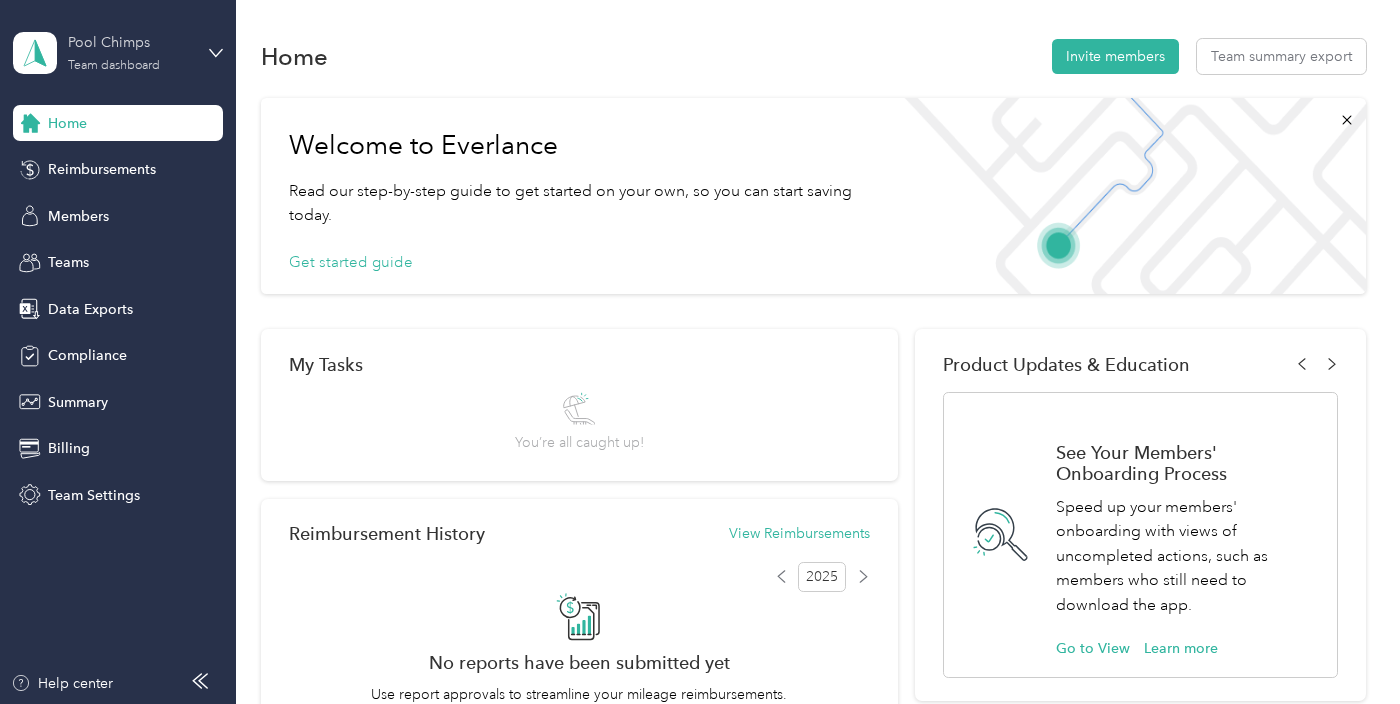 click on "Pool Chimps Team dashboard" at bounding box center [130, 52] 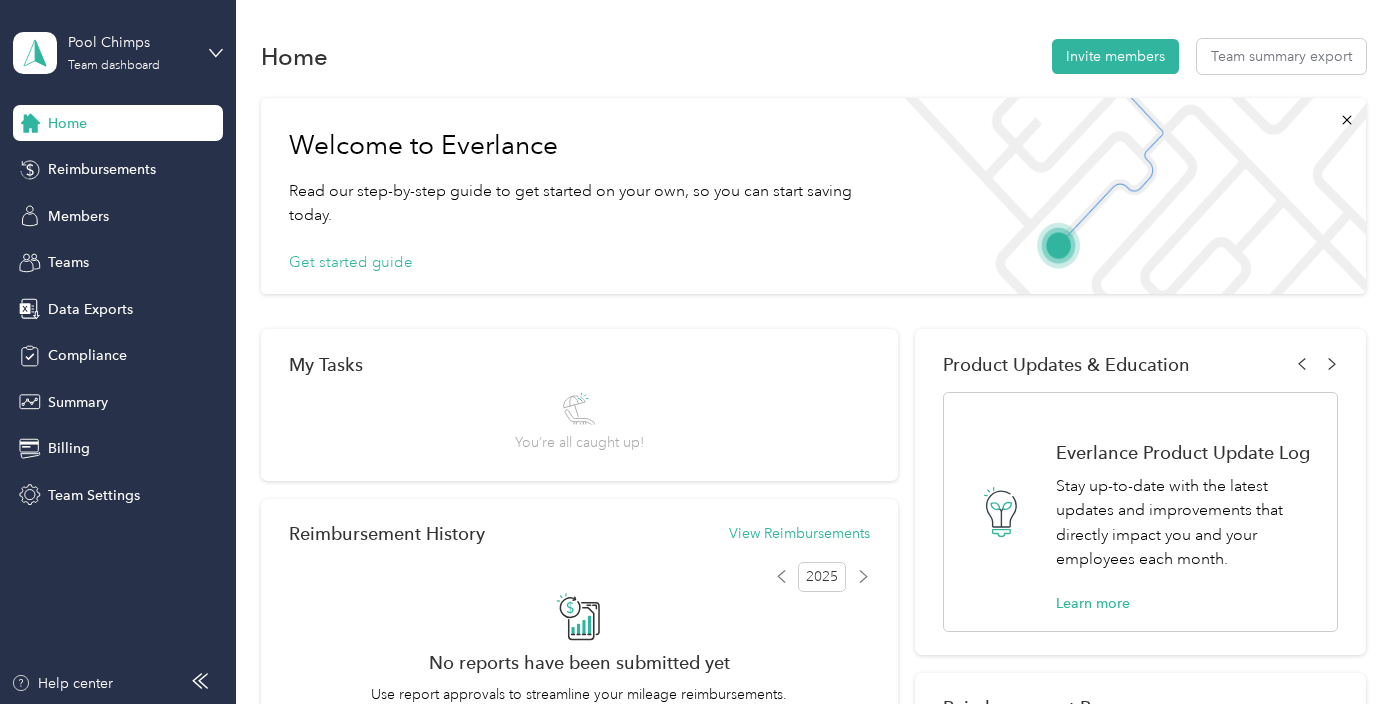 click on "Personal dashboard" at bounding box center [165, 209] 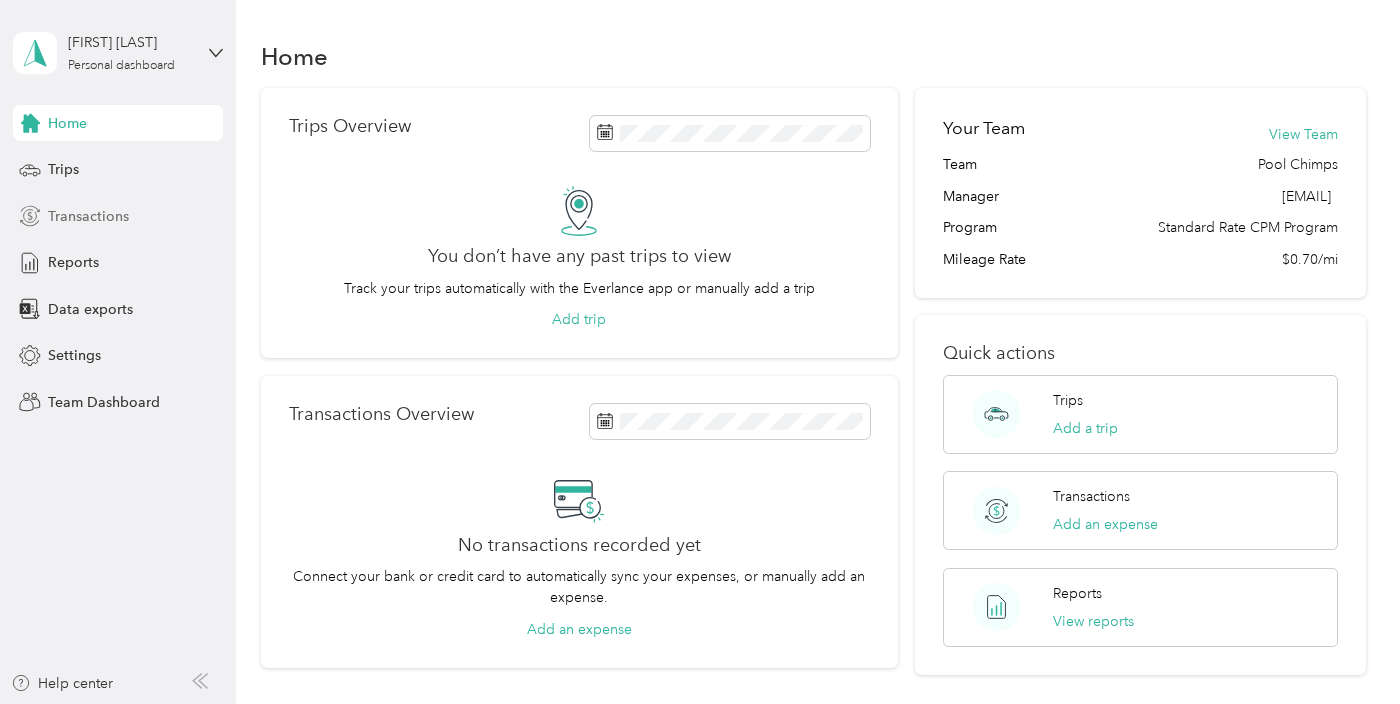 click on "Transactions" at bounding box center (118, 216) 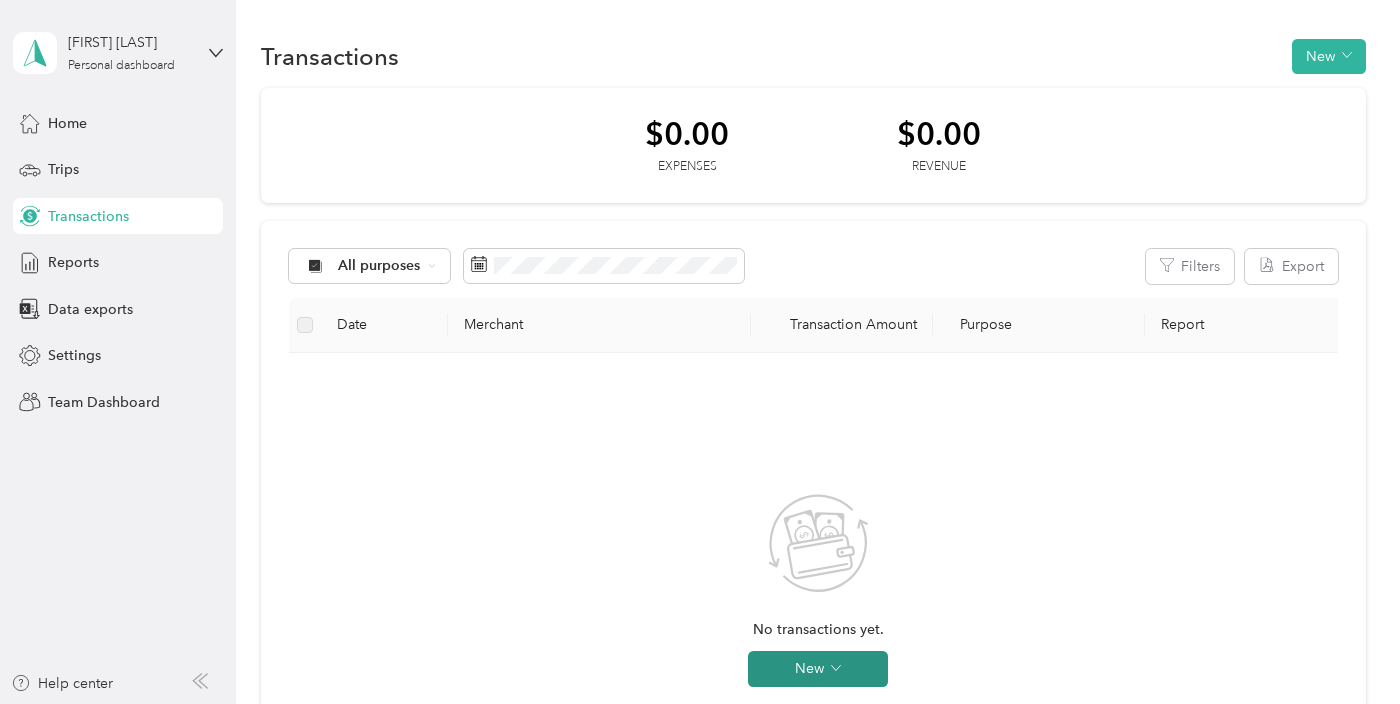 click on "New" at bounding box center [818, 669] 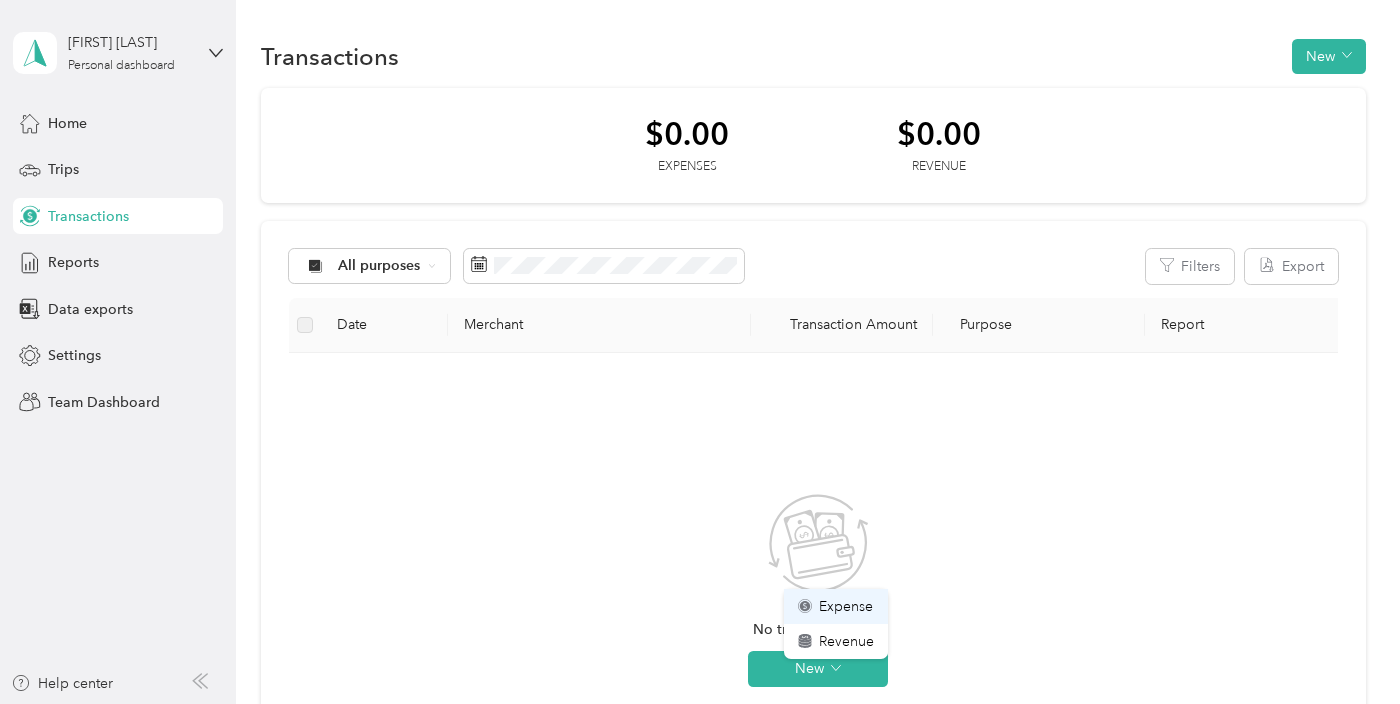 click on "Expense" at bounding box center (846, 606) 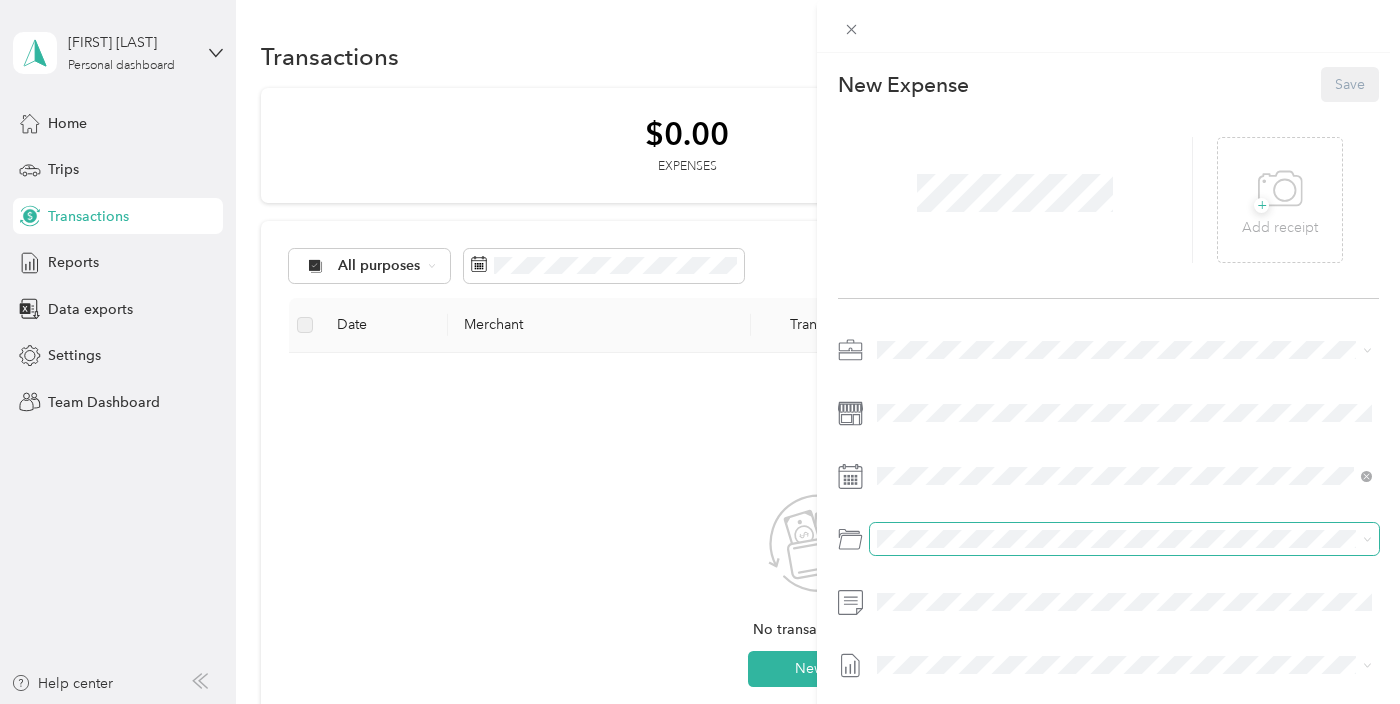 click at bounding box center (1124, 539) 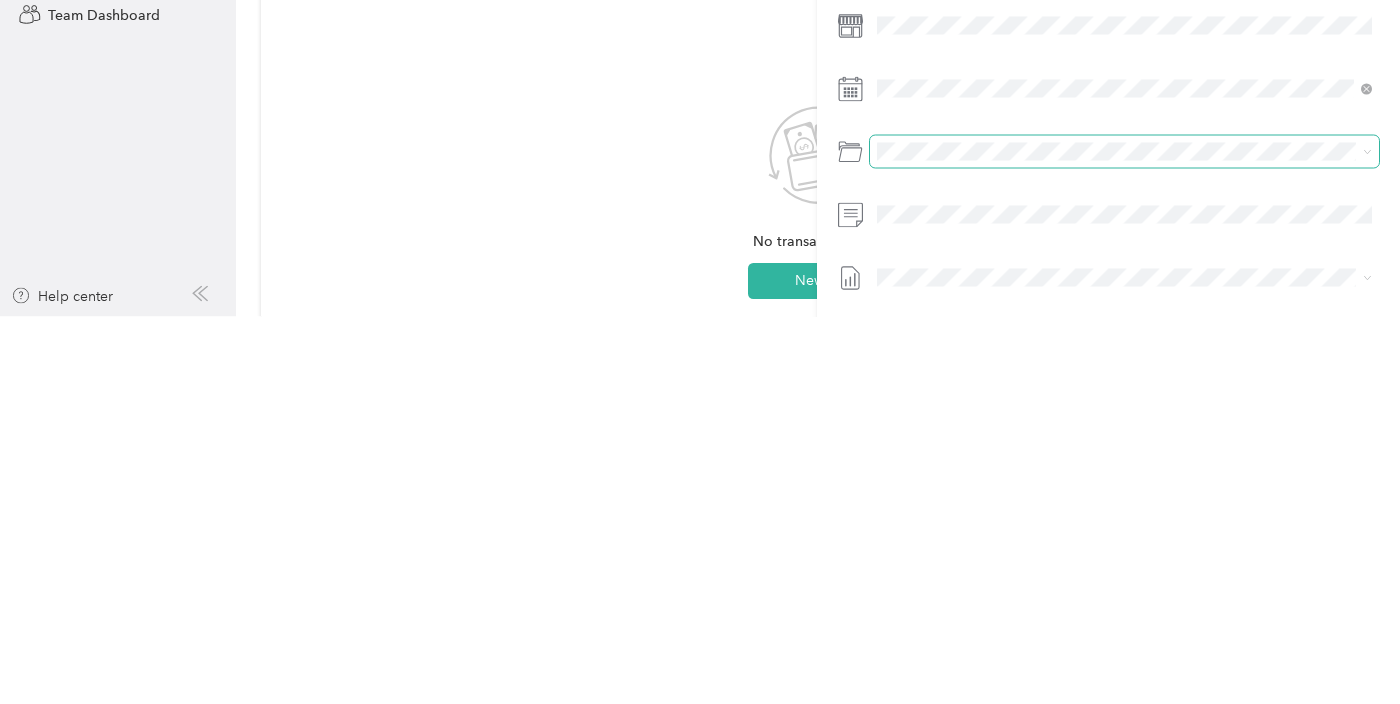 click on "New Expense  Save + Add receipt" at bounding box center [1108, 438] 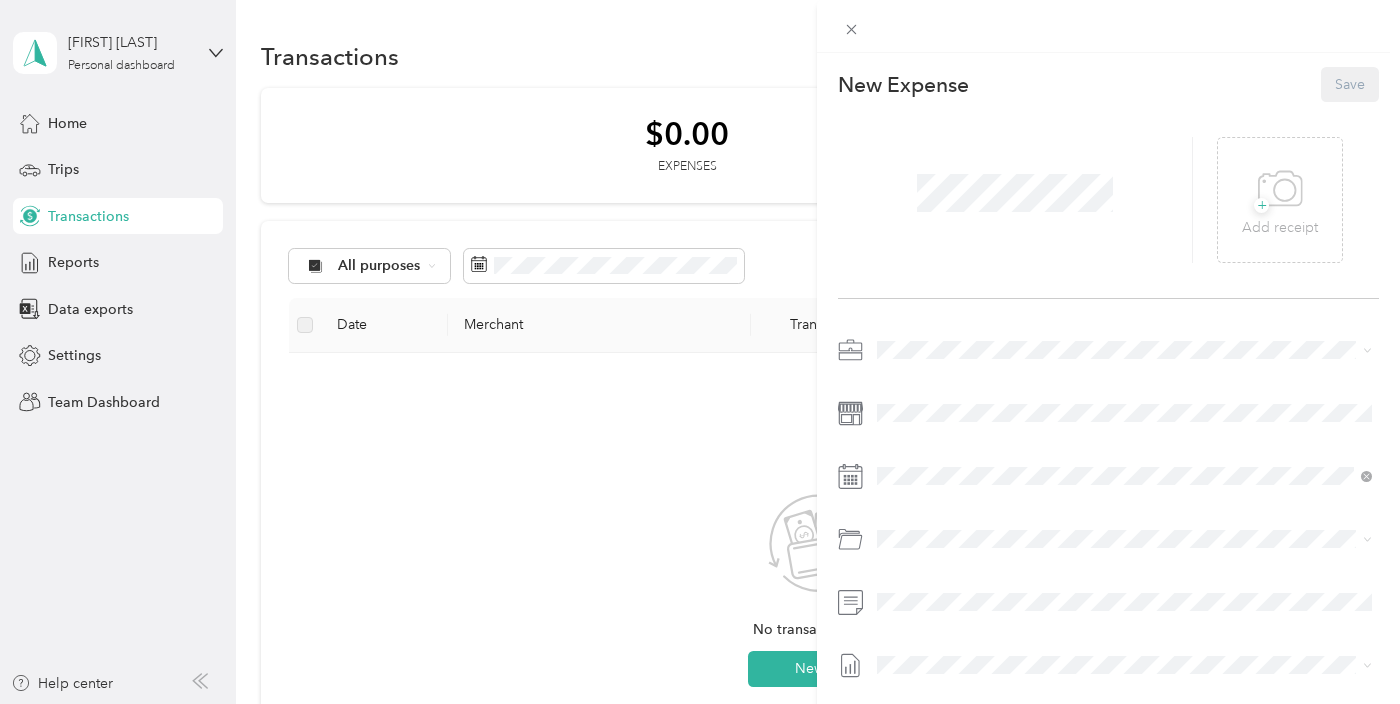 click on "This  expense  cannot be edited because it is either under review, approved, or paid. Contact your Team Manager to edit it. New Expense  Save + Add receipt" at bounding box center [700, 352] 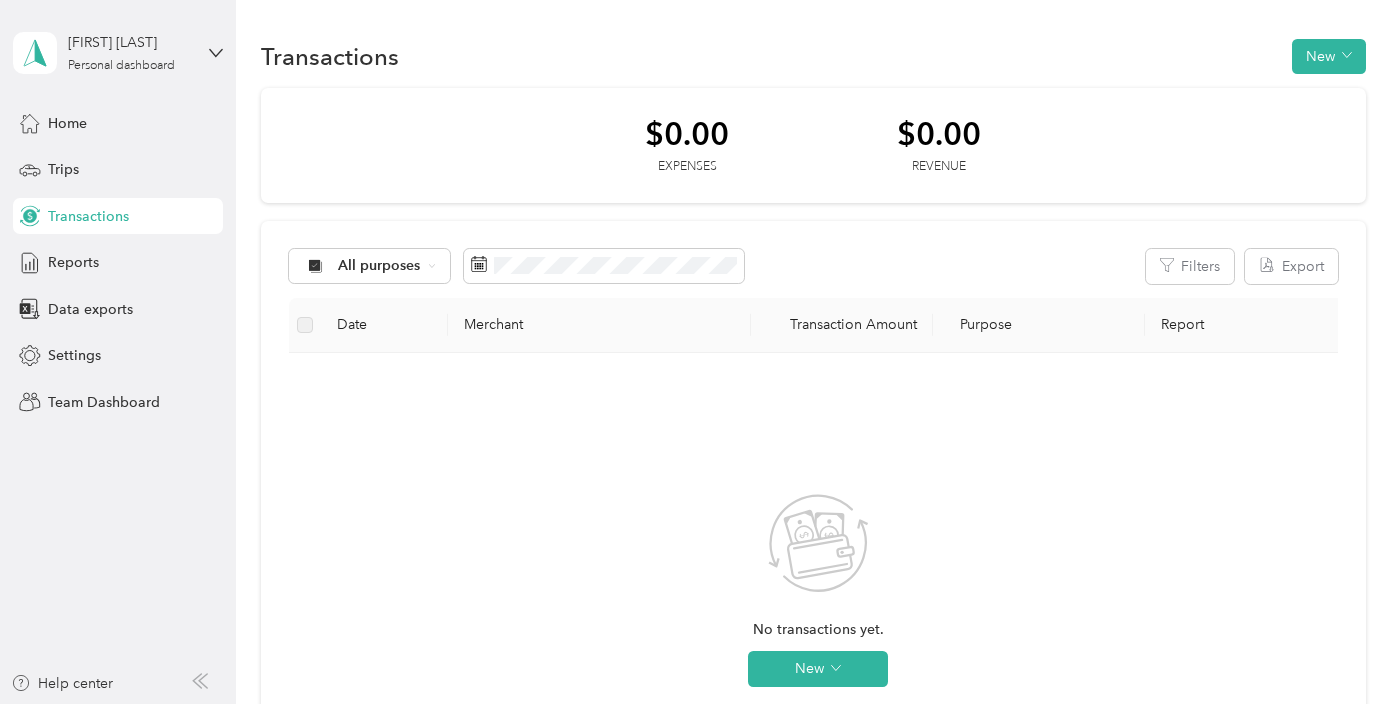 click on "Home Trips Transactions Reports Data exports Settings Team Dashboard" at bounding box center [118, 262] 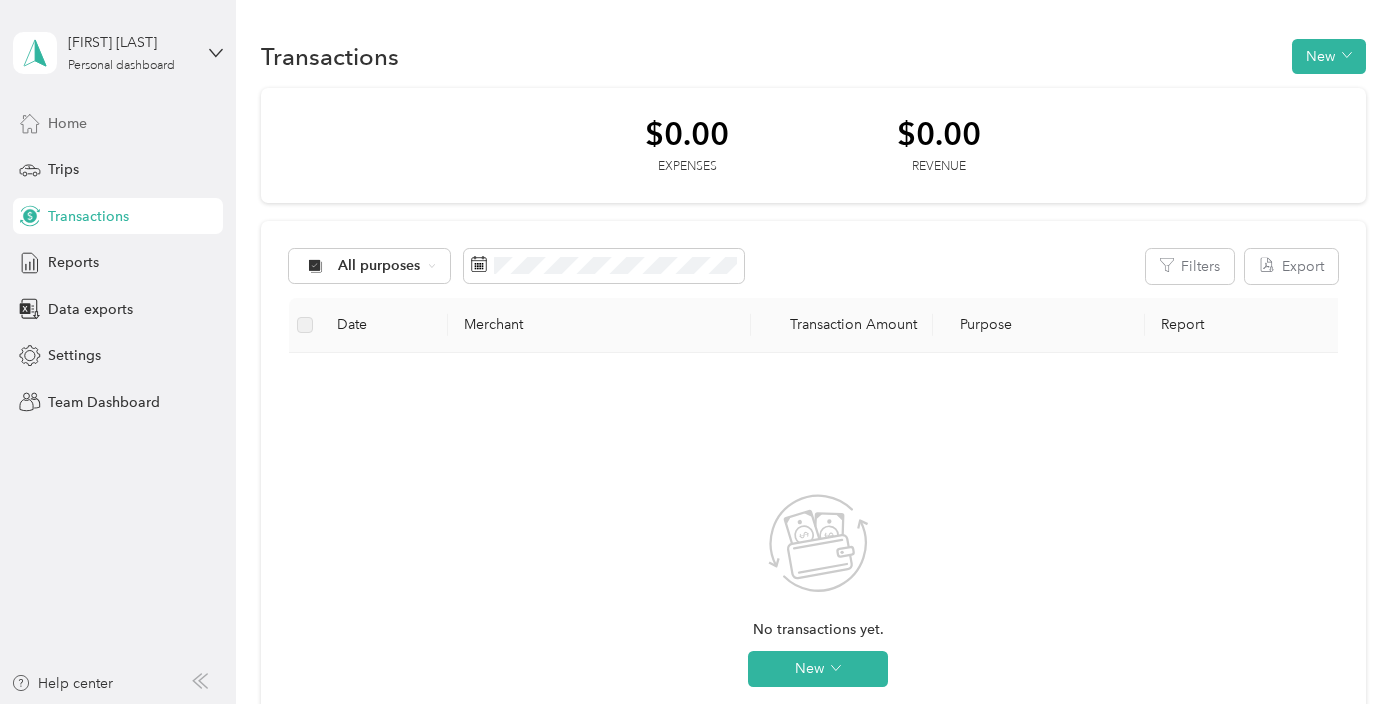 click on "Home" at bounding box center (118, 123) 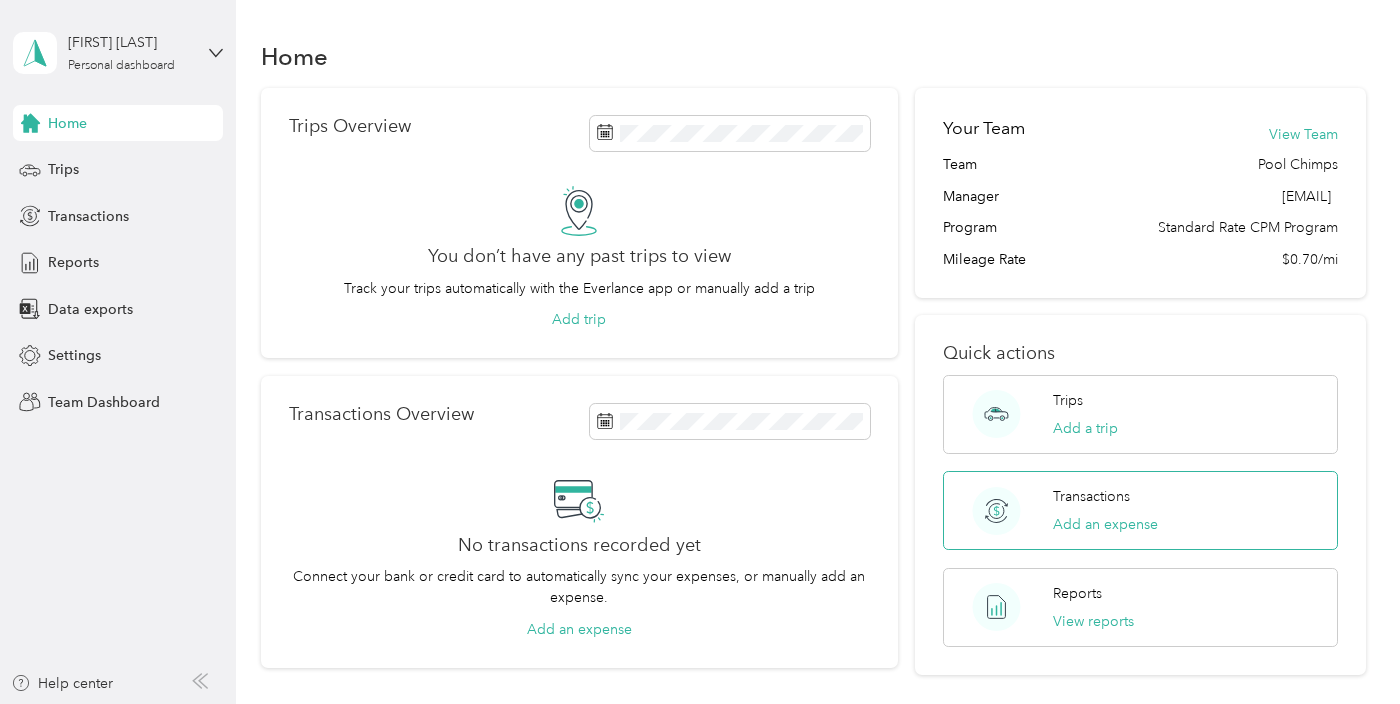 click on "Transactions Add an expense" at bounding box center (1140, 510) 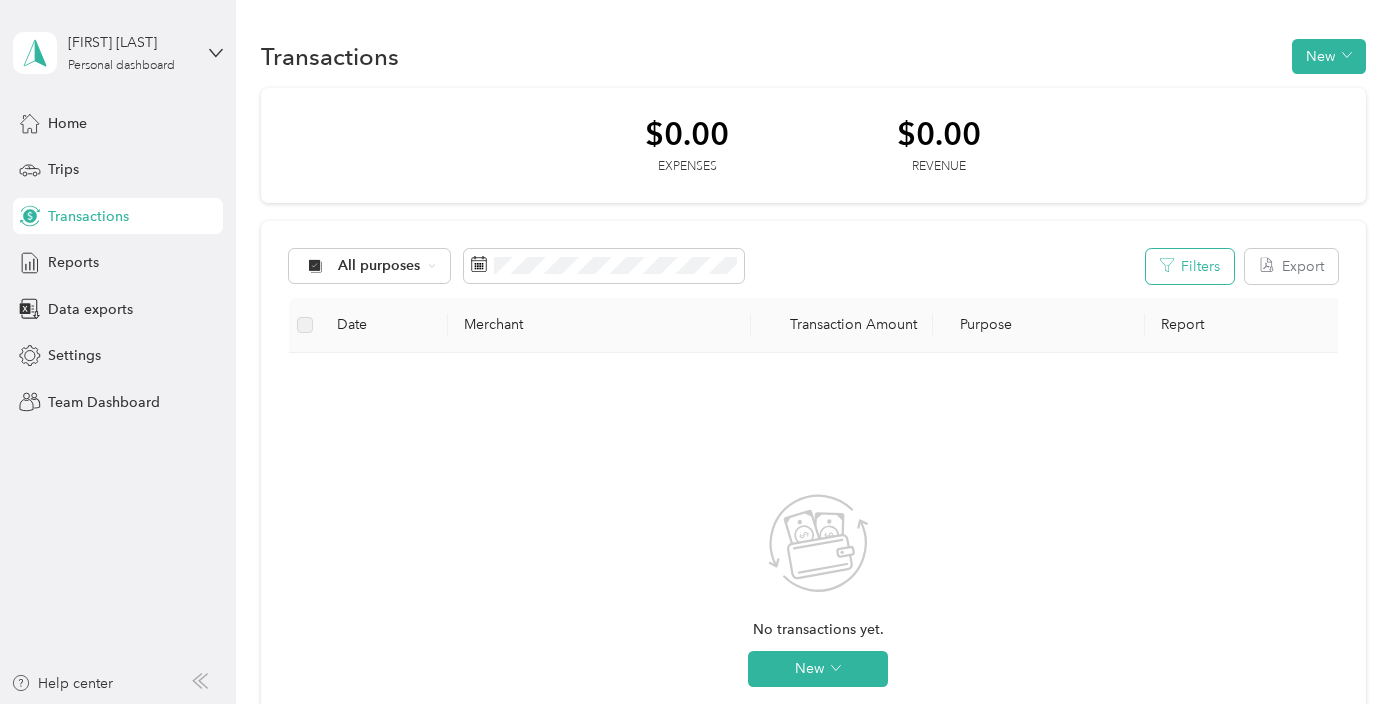 click on "Filters" at bounding box center [1190, 266] 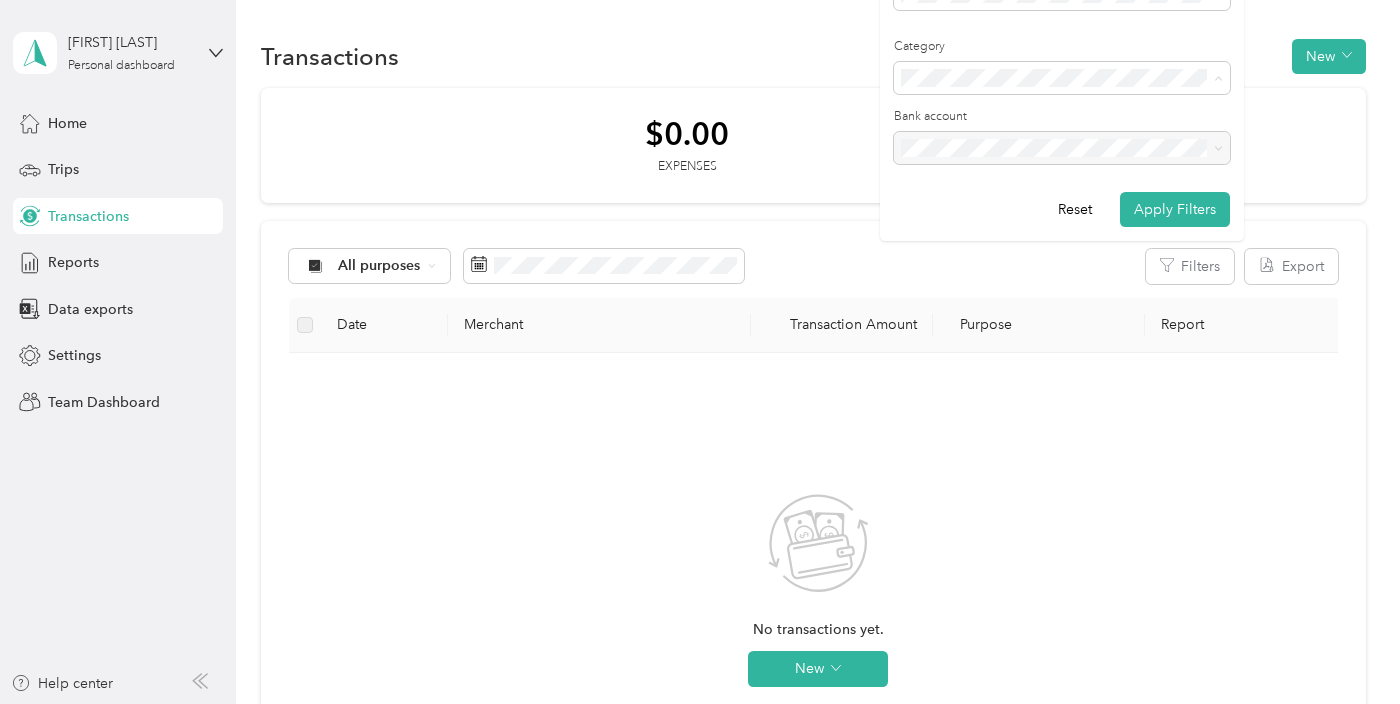 click on "$0.00 Expenses $0.00 Revenue" at bounding box center [813, 146] 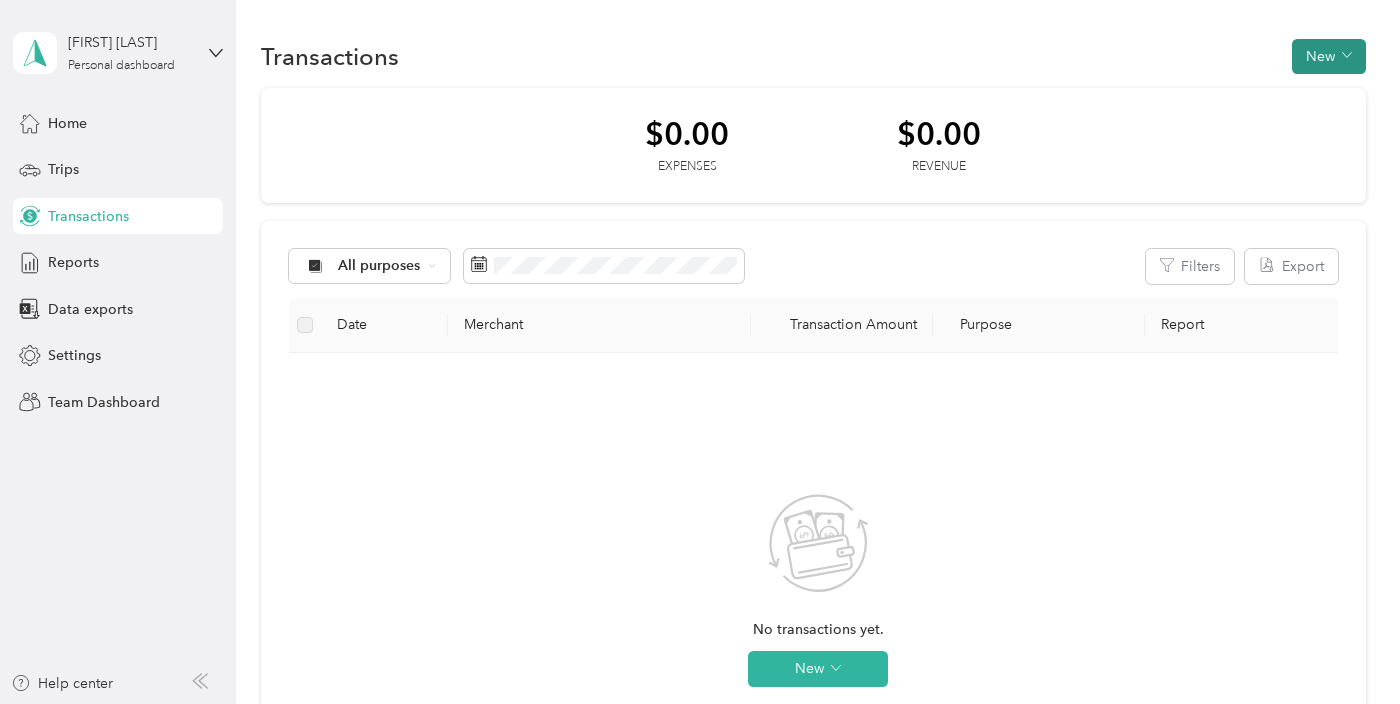 click on "New" at bounding box center (1329, 56) 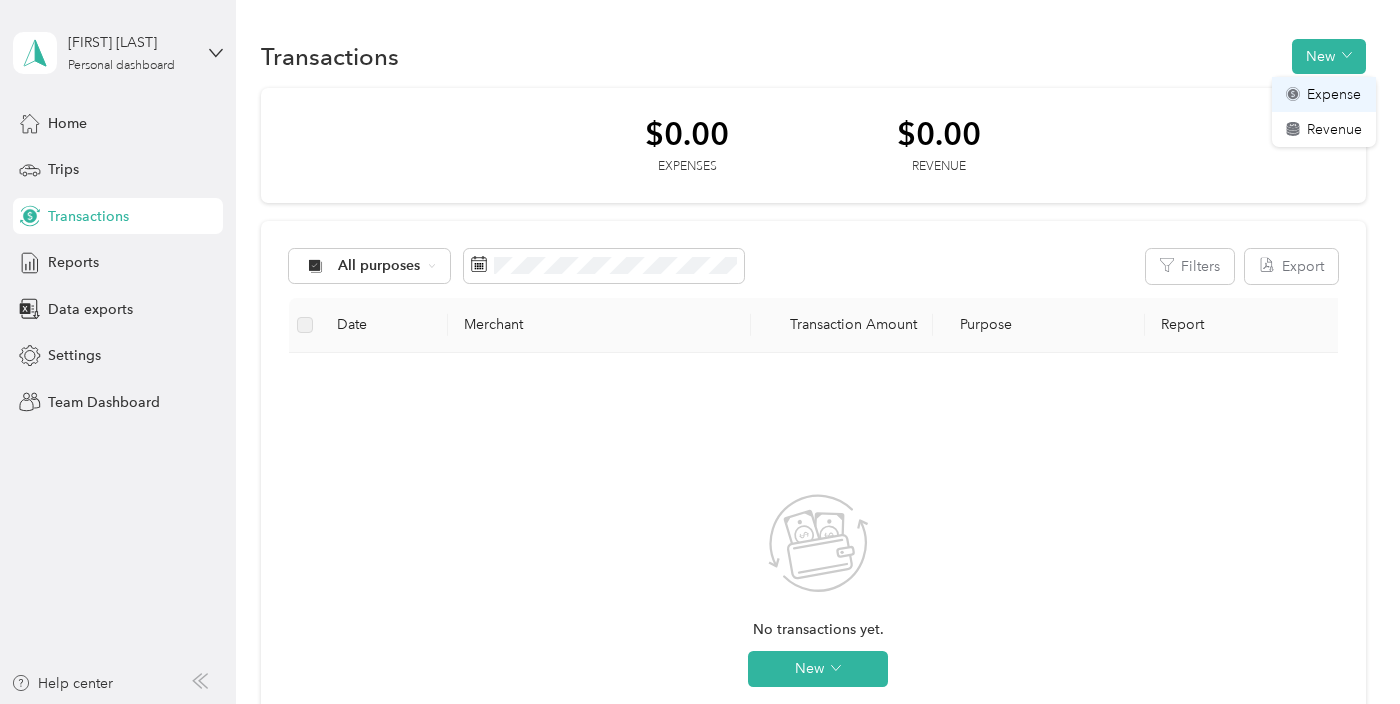 click on "Expense" at bounding box center [1334, 94] 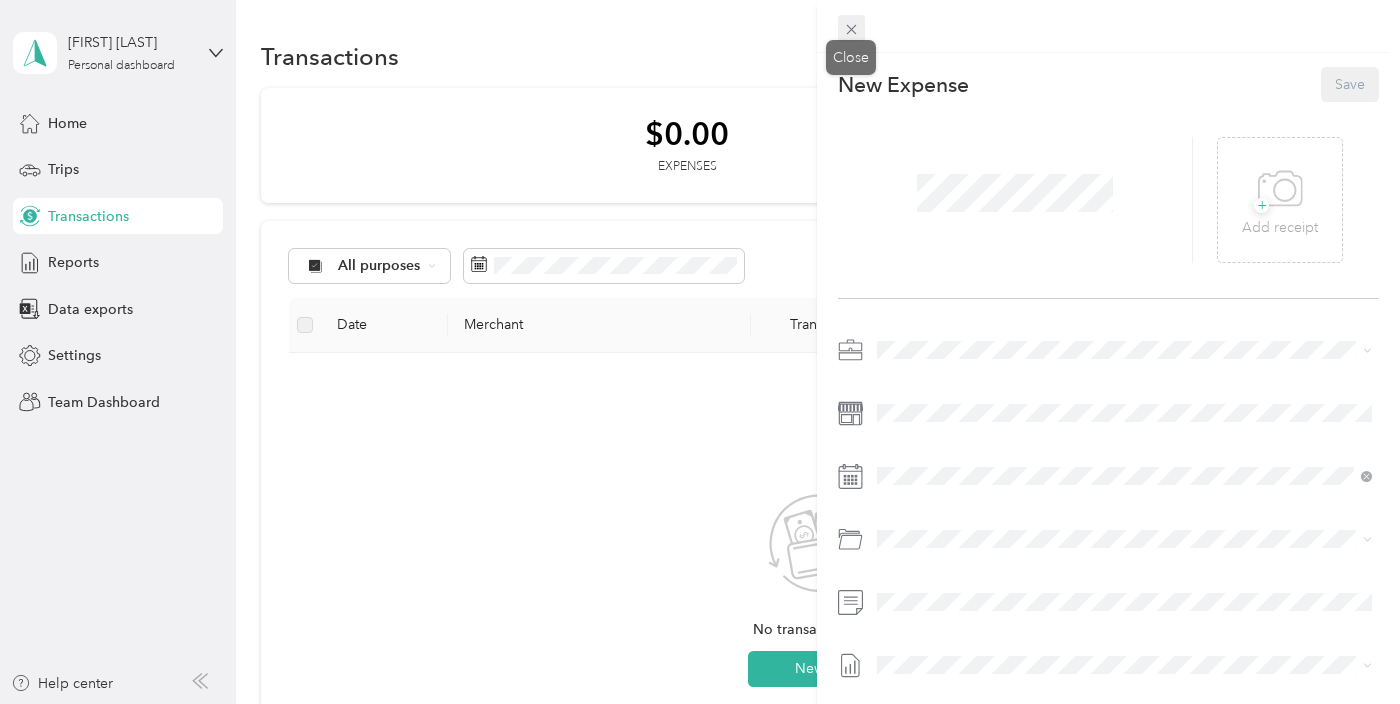 click 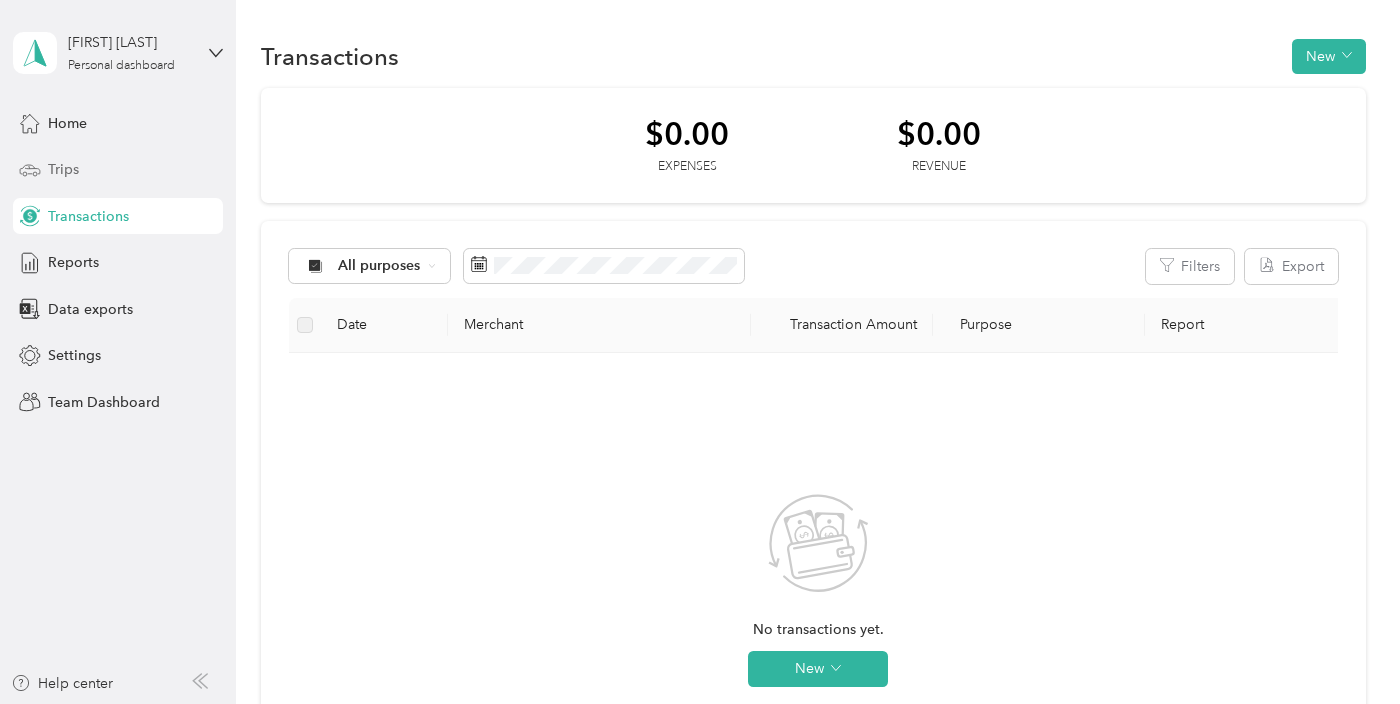 click on "Trips" at bounding box center (118, 170) 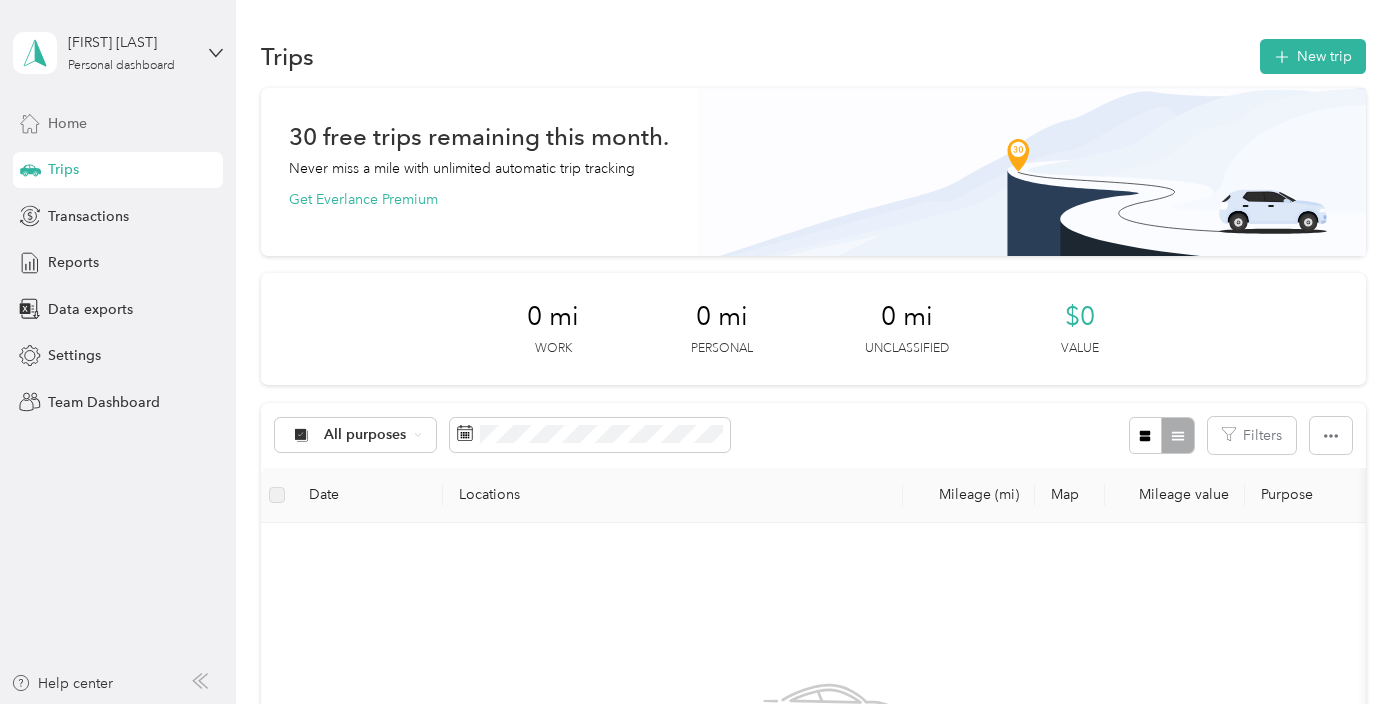 click on "Home" at bounding box center [118, 123] 